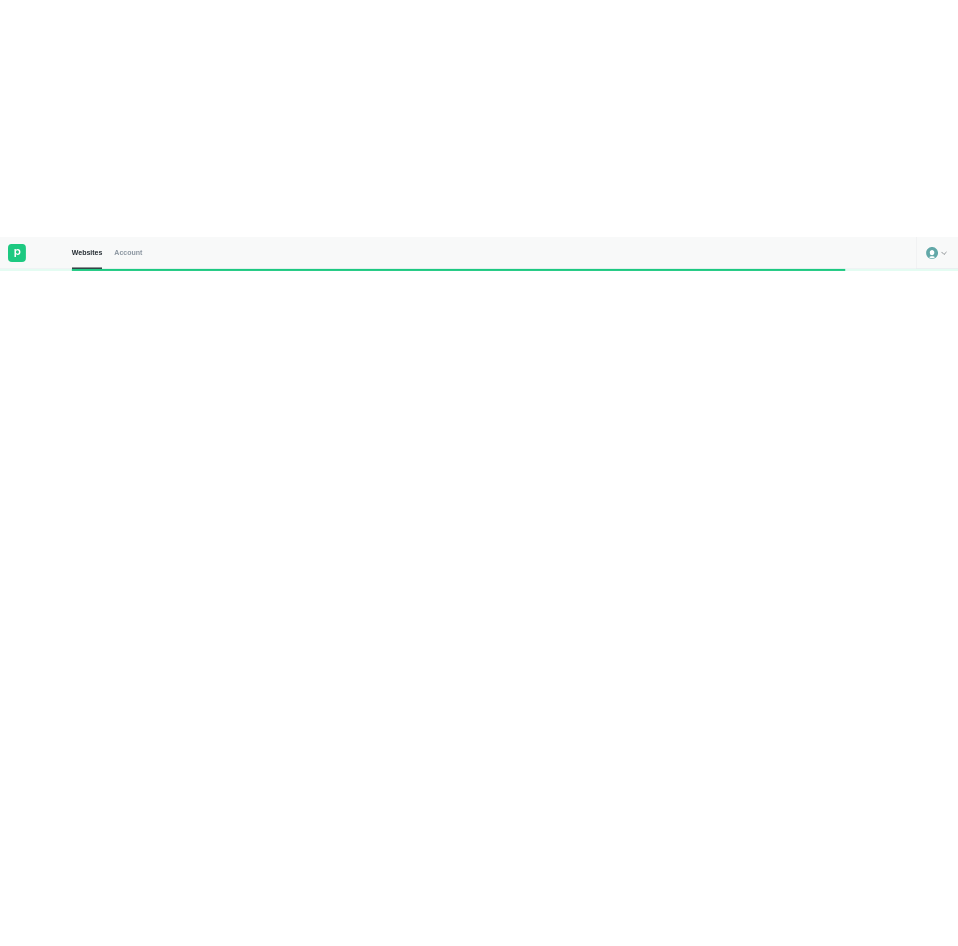 scroll, scrollTop: 0, scrollLeft: 0, axis: both 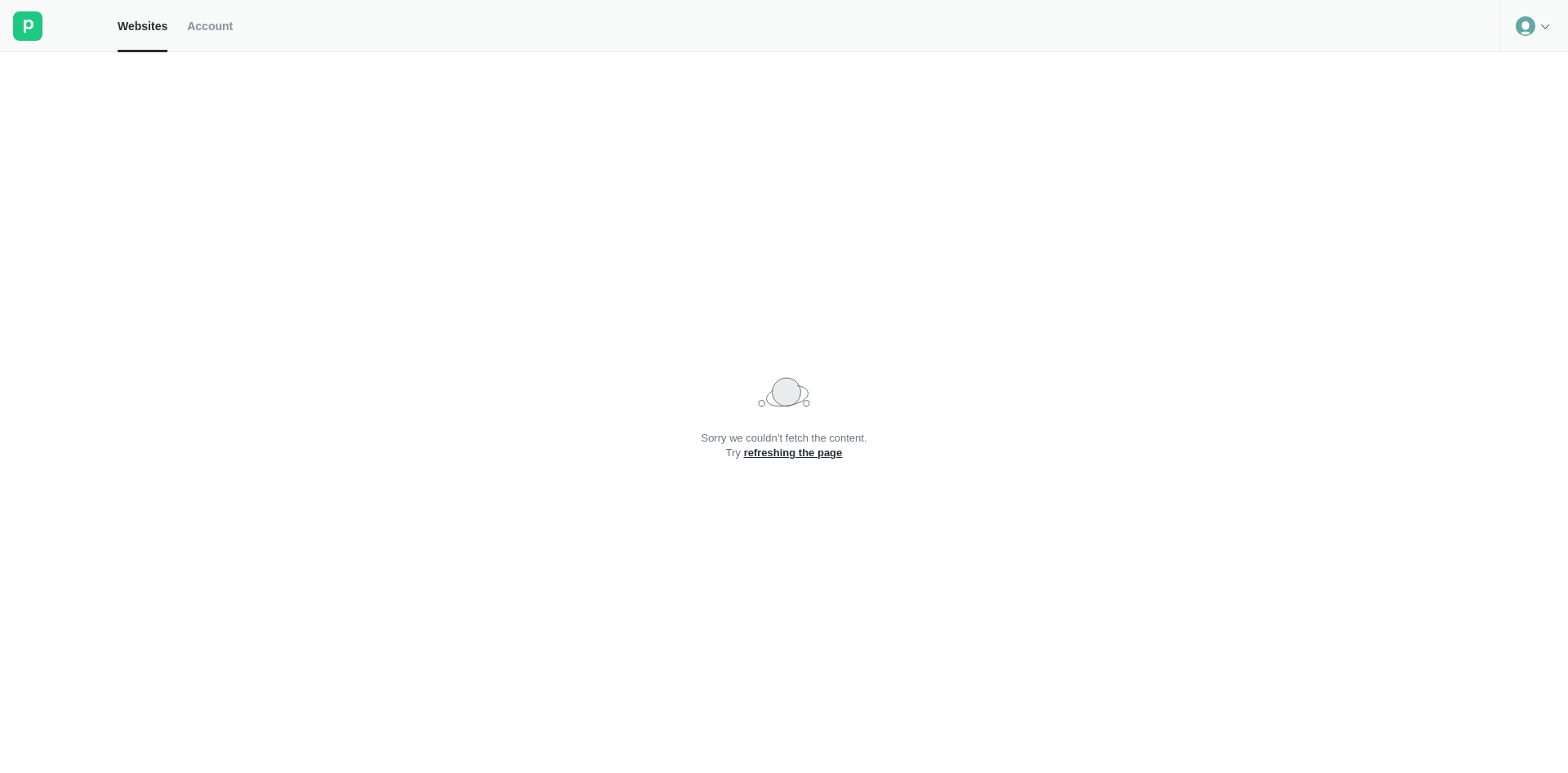 click 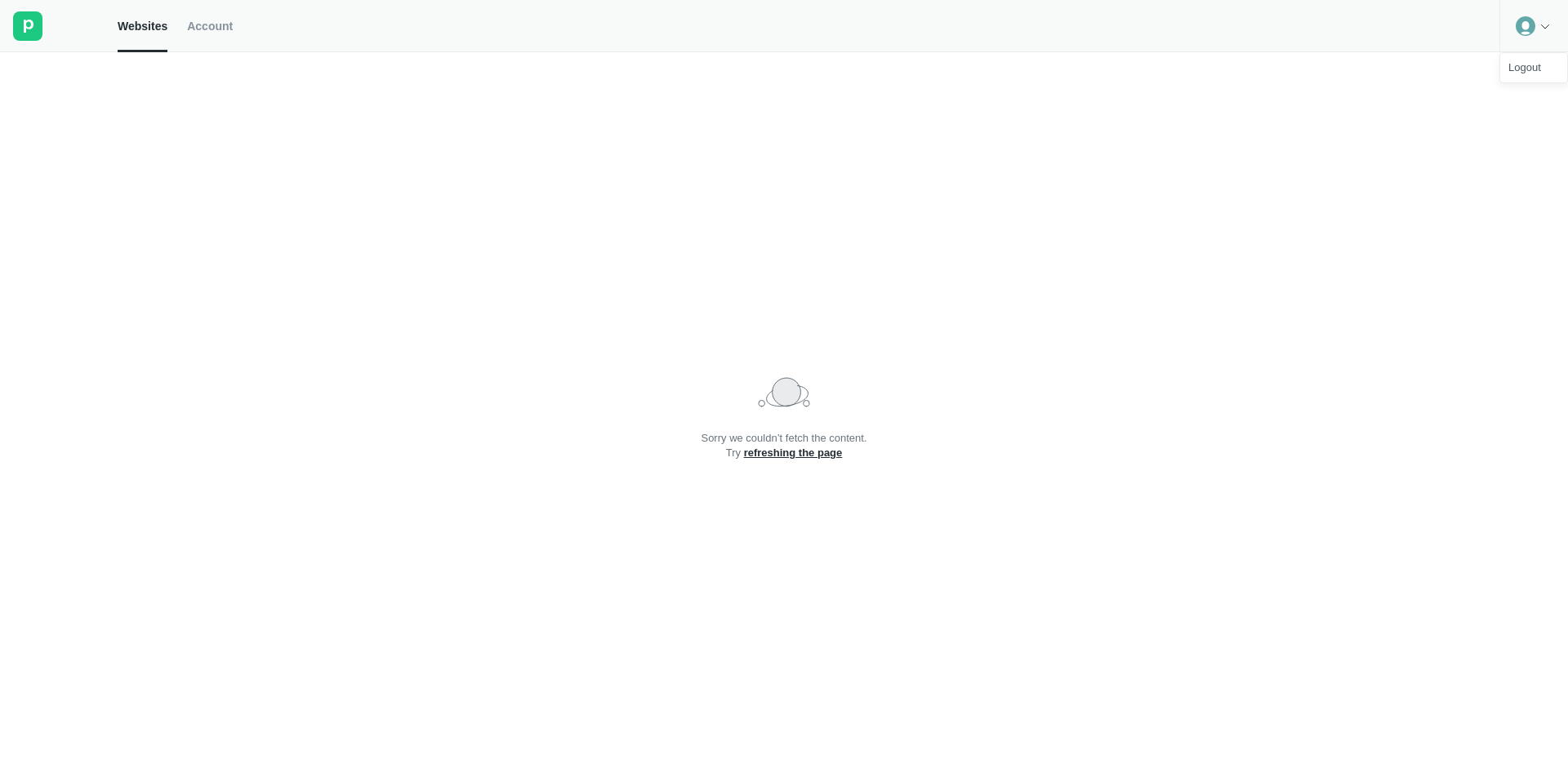 click on "Sorry we couldn’t fetch the content. Try   refreshing the page" at bounding box center (784, 412) 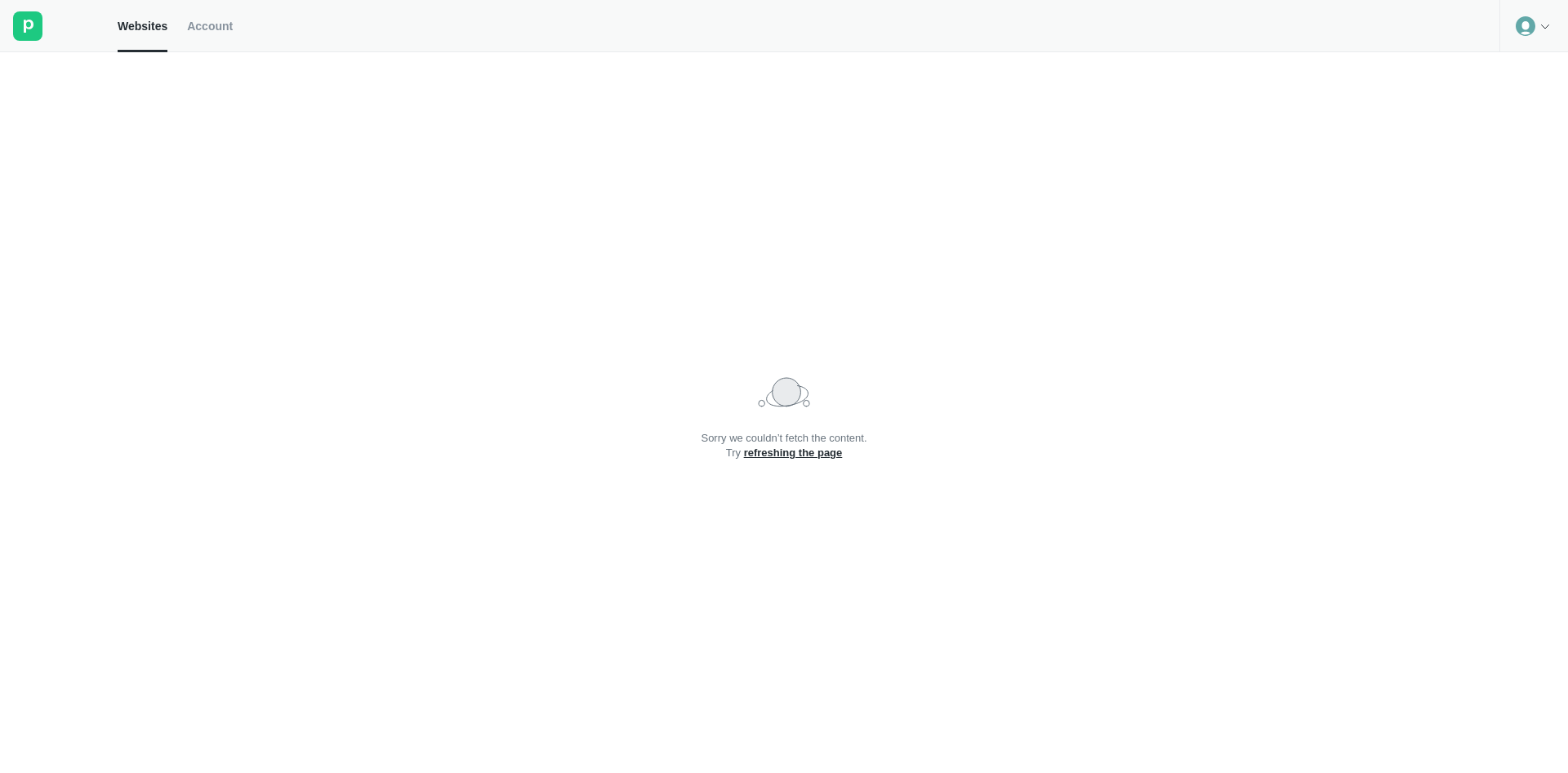click on "Sorry we couldn’t fetch the content. Try   refreshing the page" at bounding box center (784, 412) 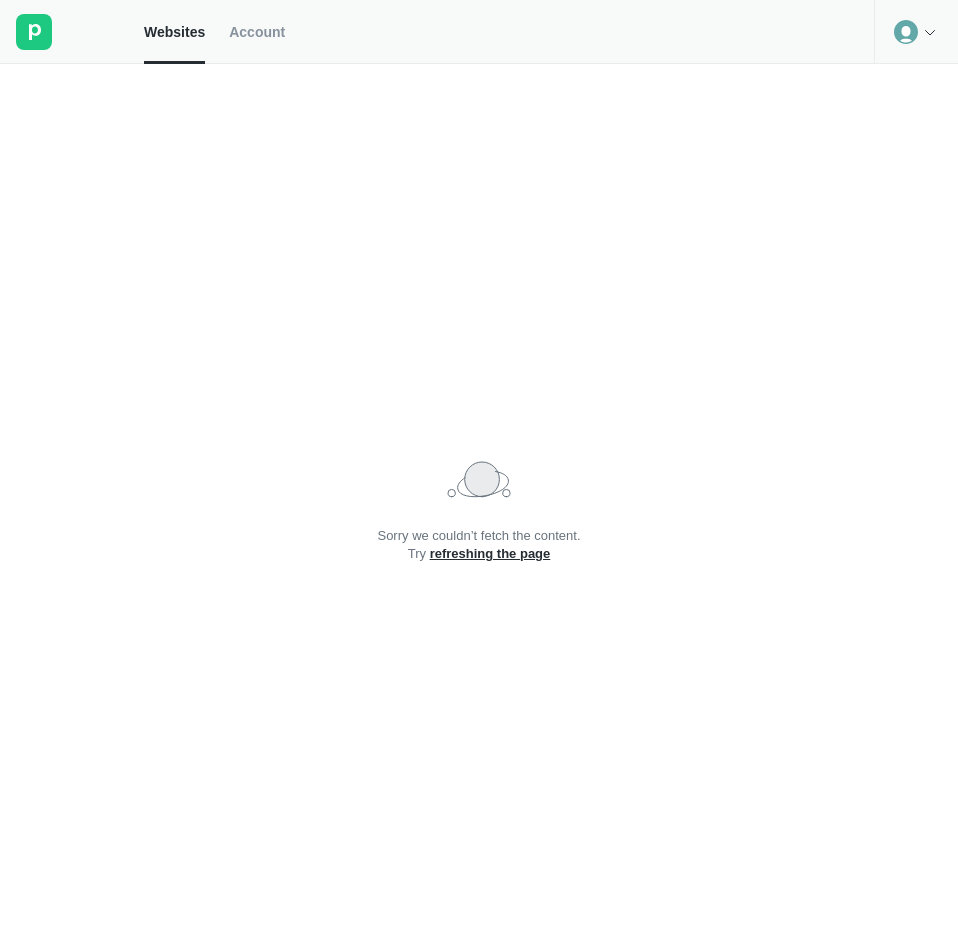 click on "Account" at bounding box center (257, 32) 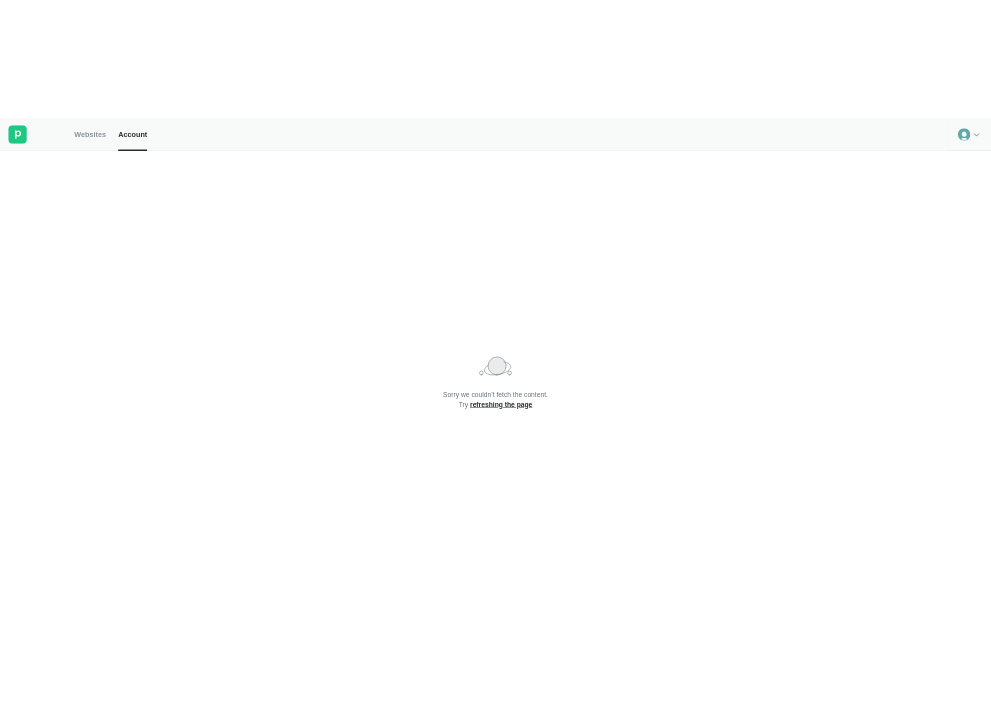 scroll, scrollTop: 0, scrollLeft: 0, axis: both 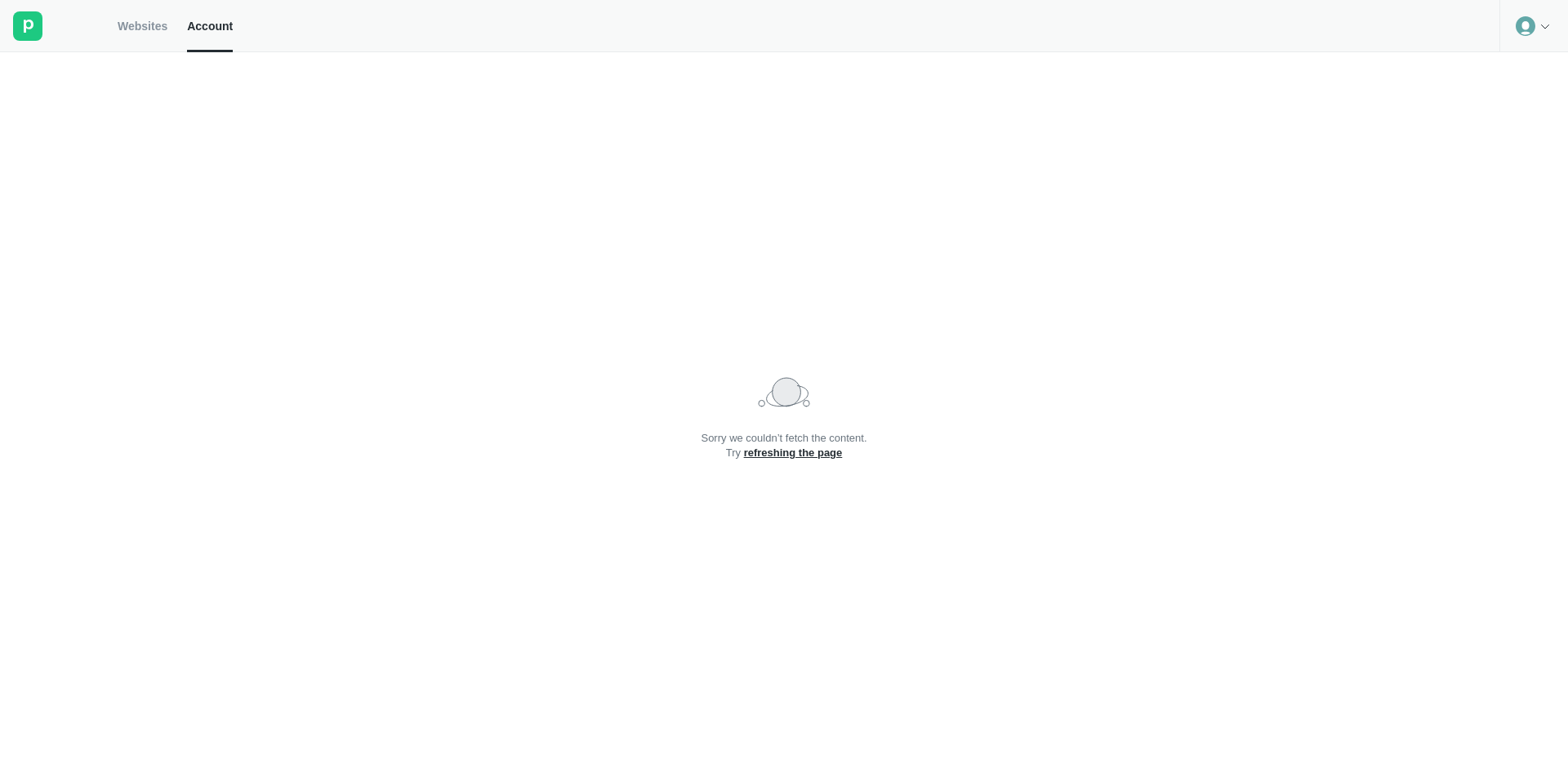 click on "Websites" at bounding box center [142, 26] 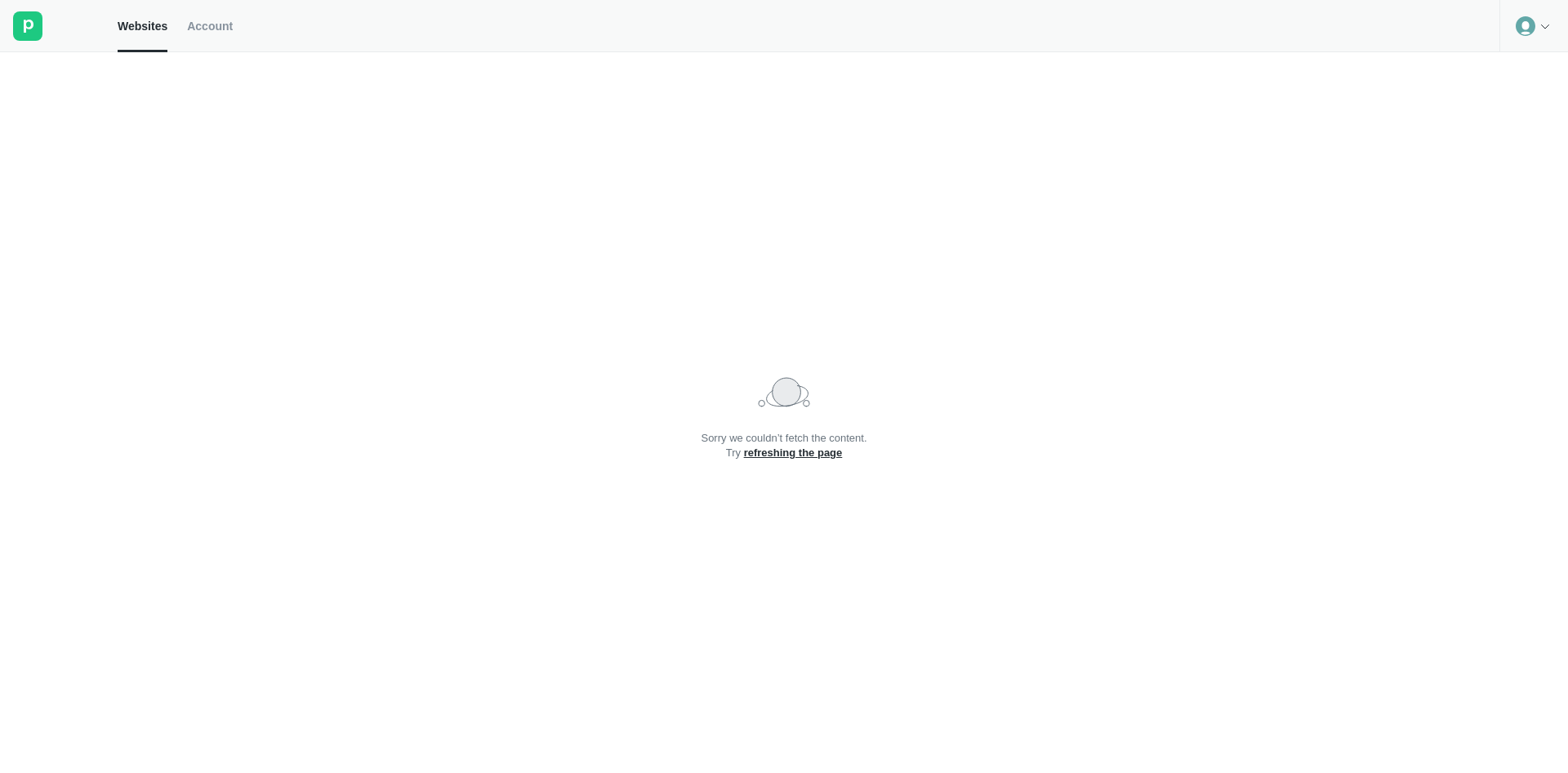 click on "Account" at bounding box center [210, 26] 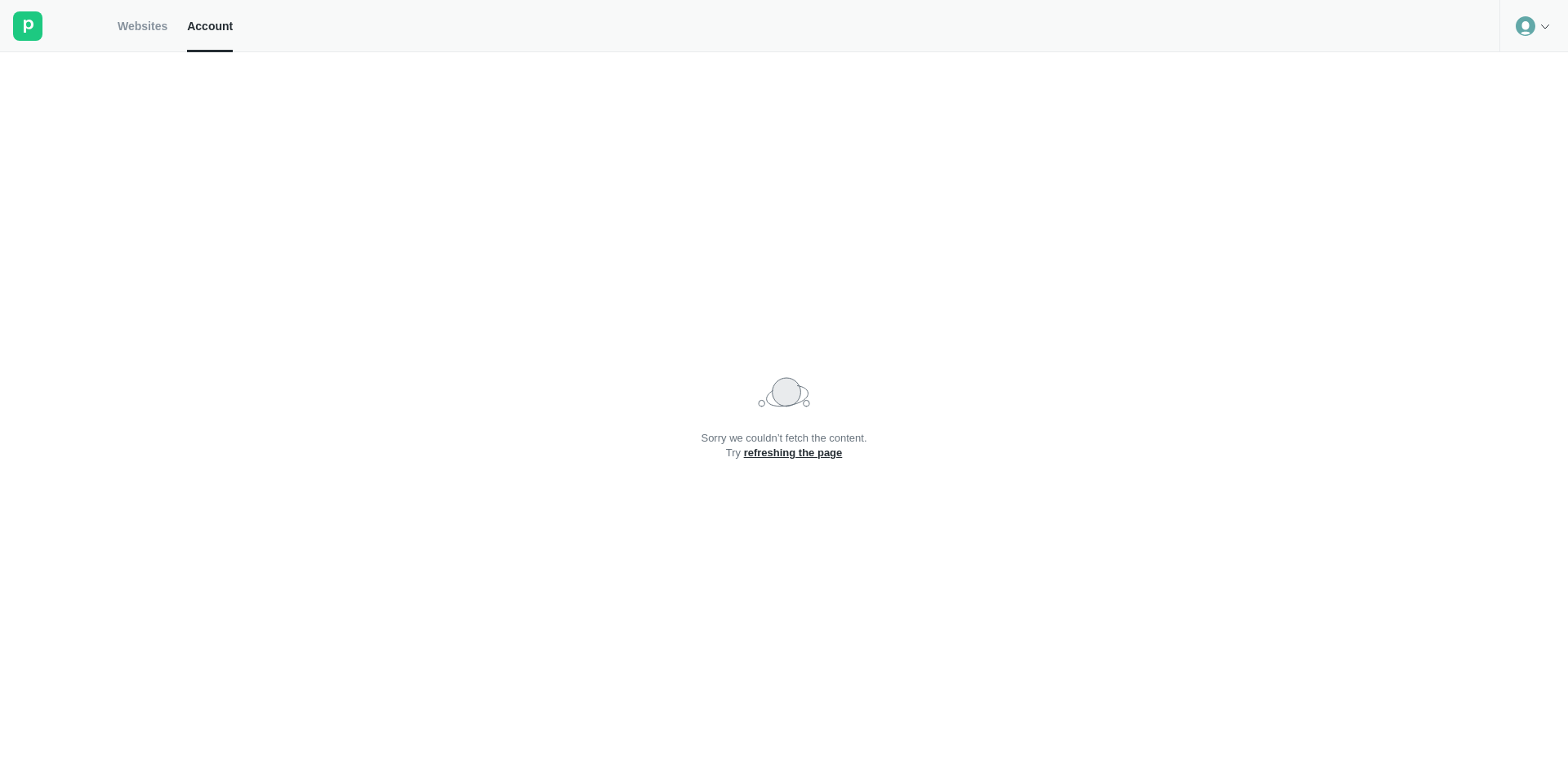 click on "Websites" at bounding box center (142, 26) 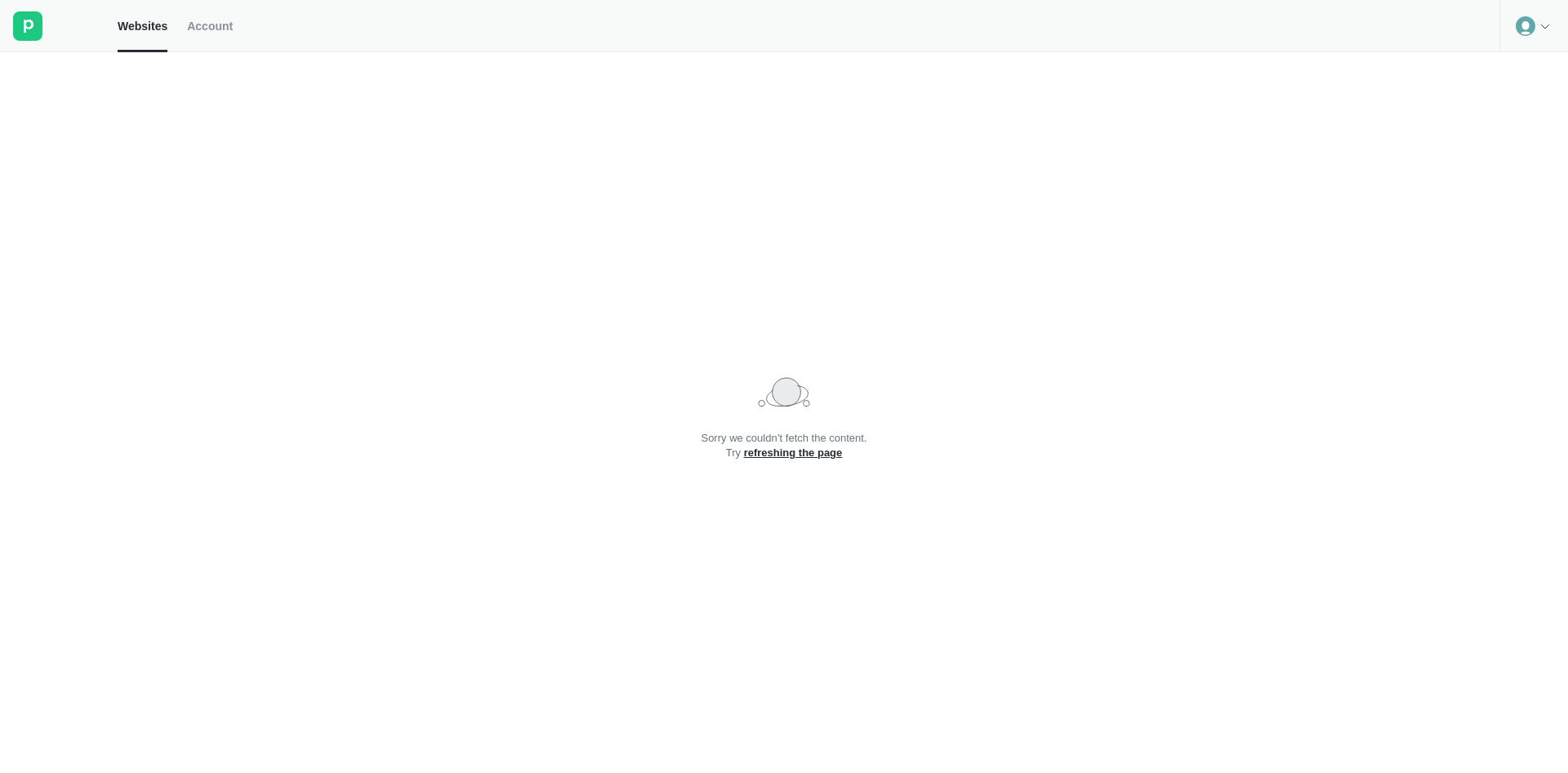 click on "Account" at bounding box center (210, 26) 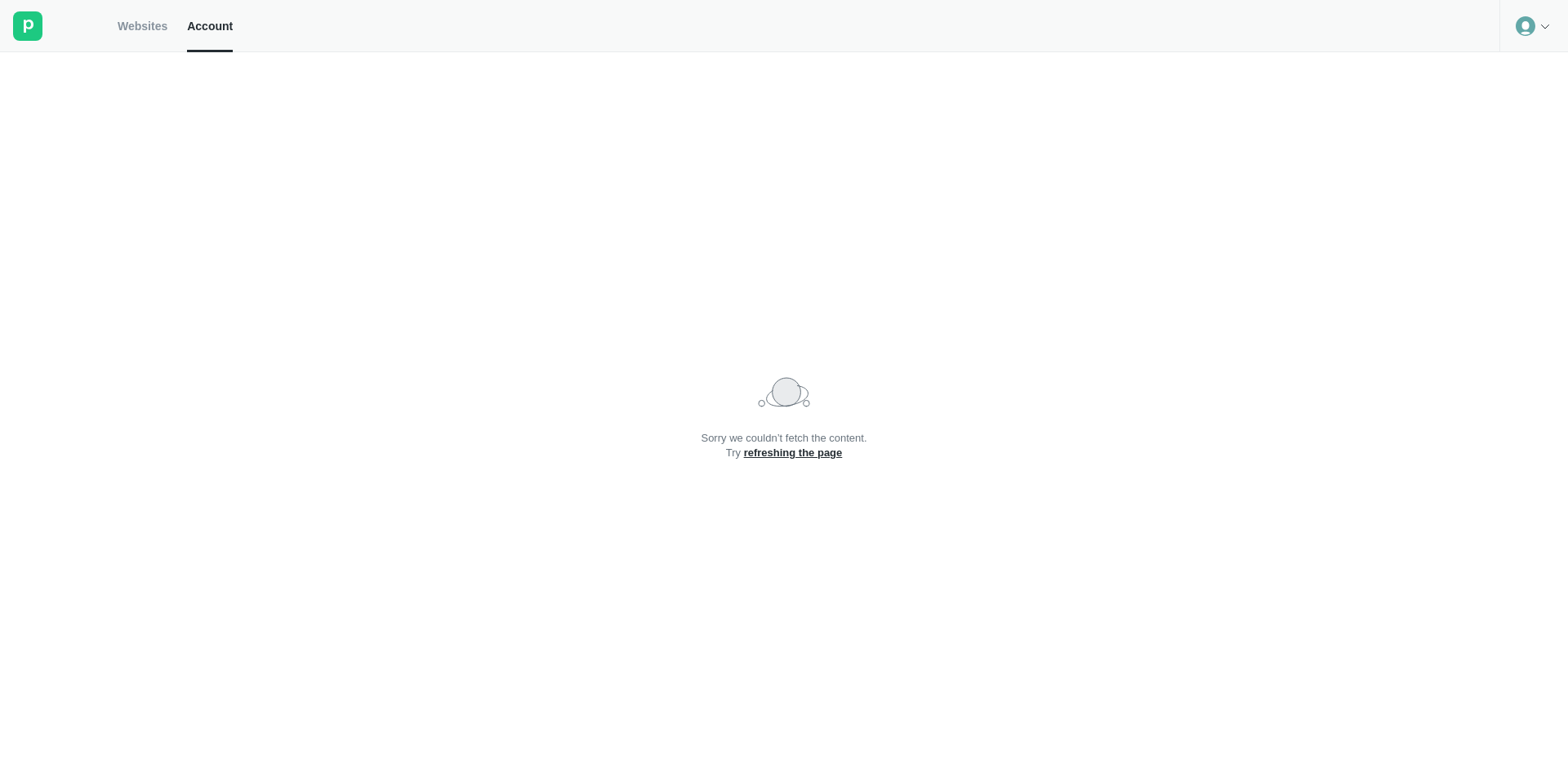 click on "Websites" at bounding box center (142, 26) 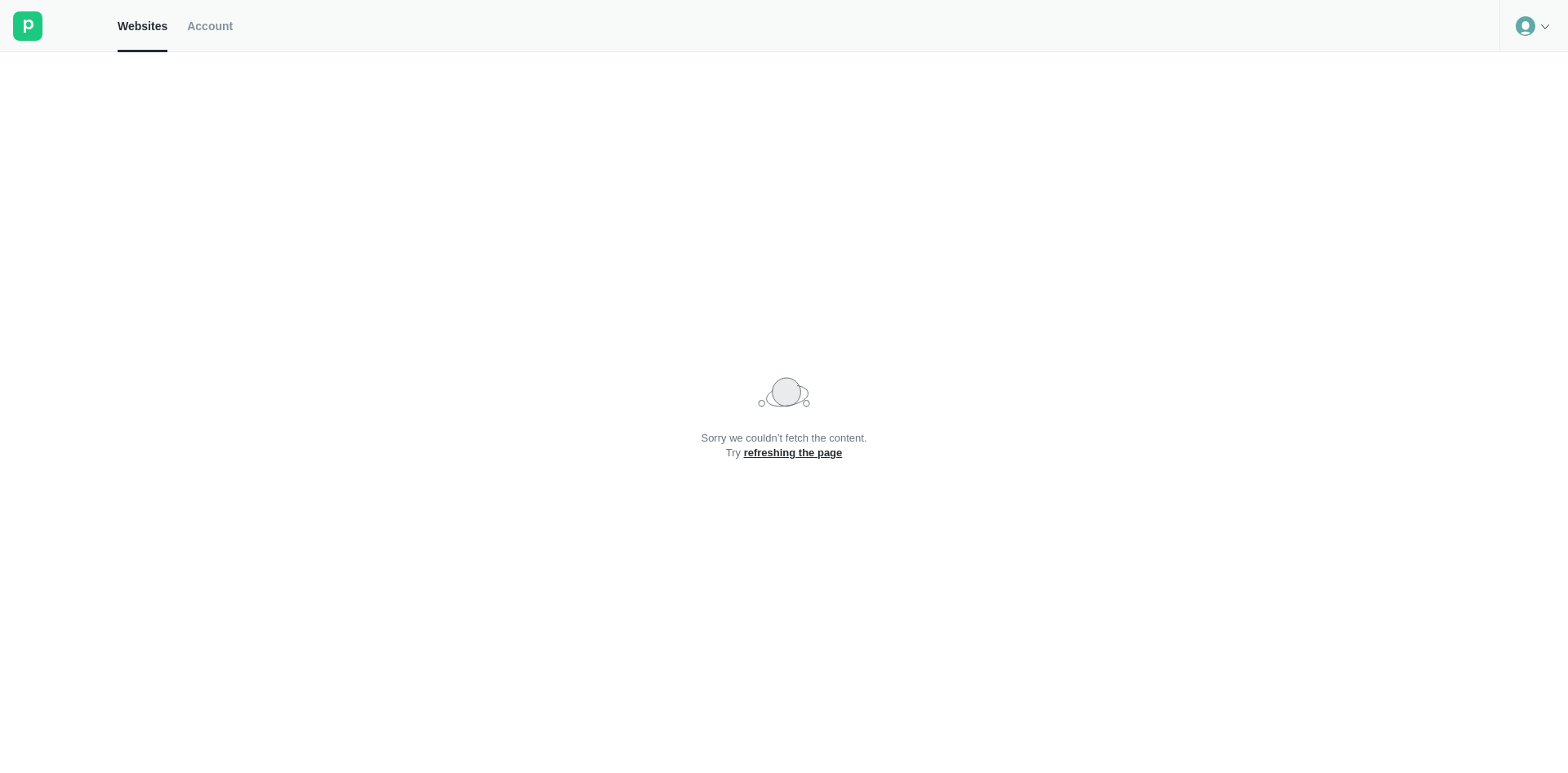 click 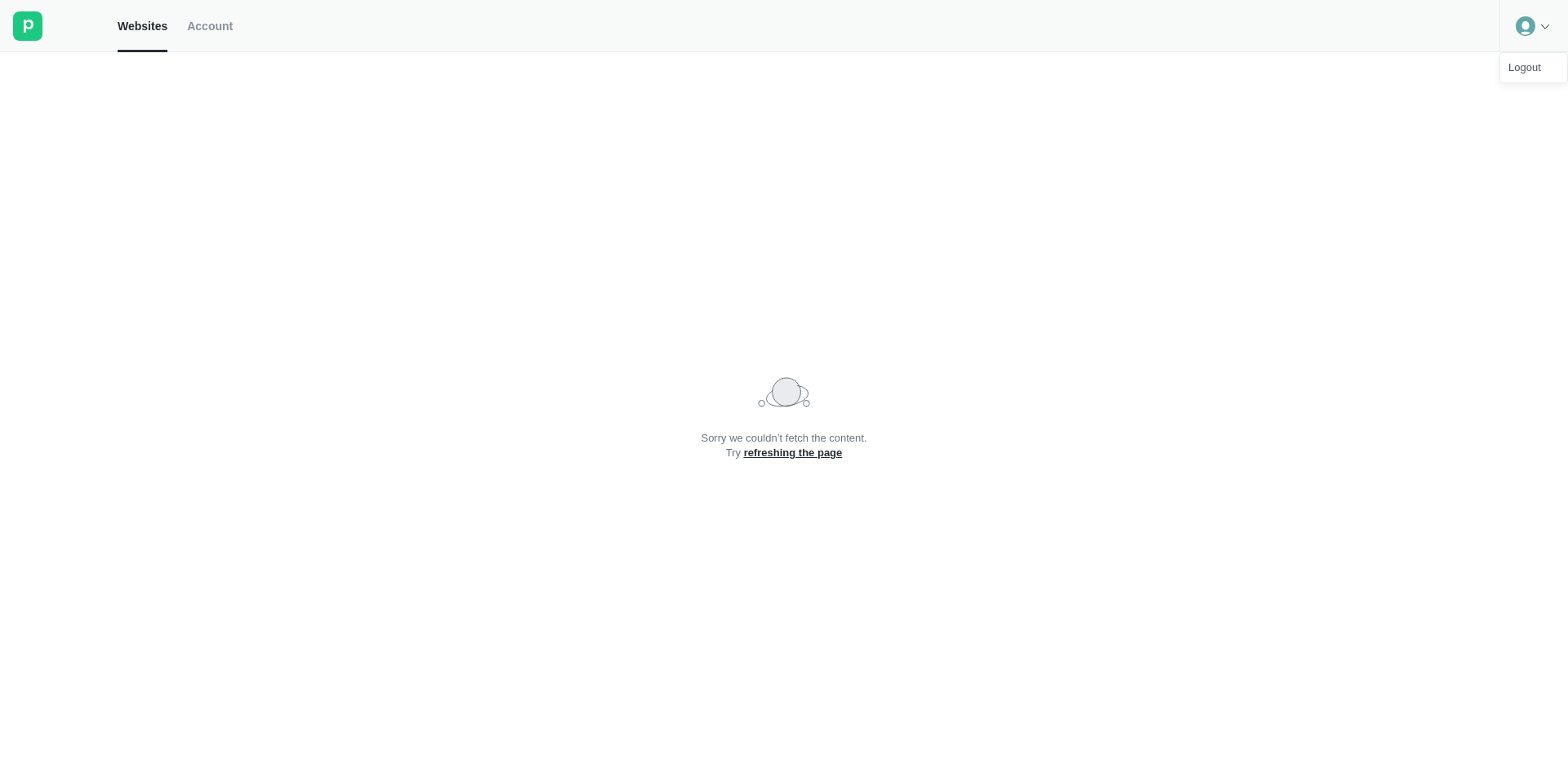 click on "Sorry we couldn’t fetch the content. Try   refreshing the page" at bounding box center [784, 412] 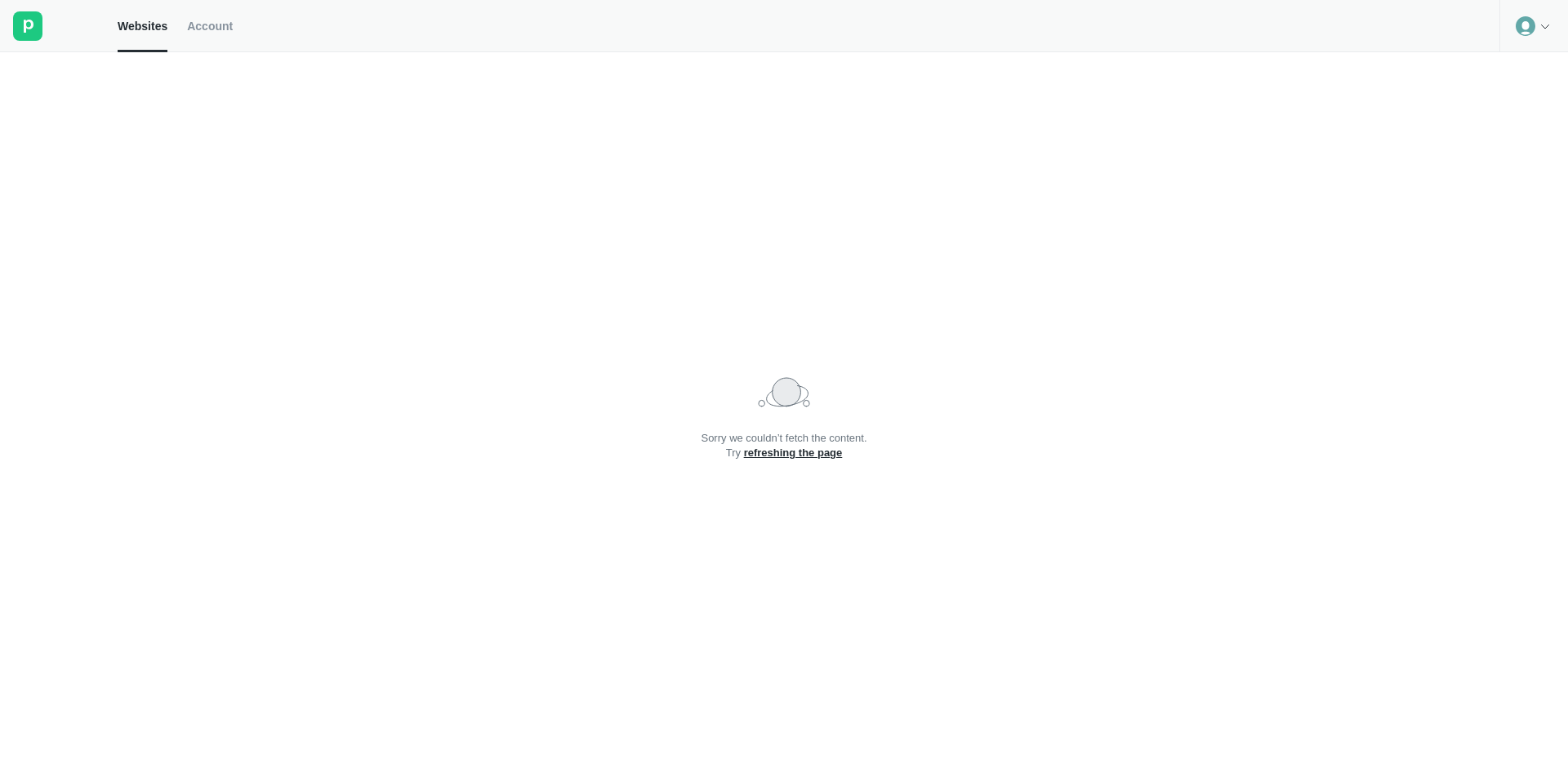 click 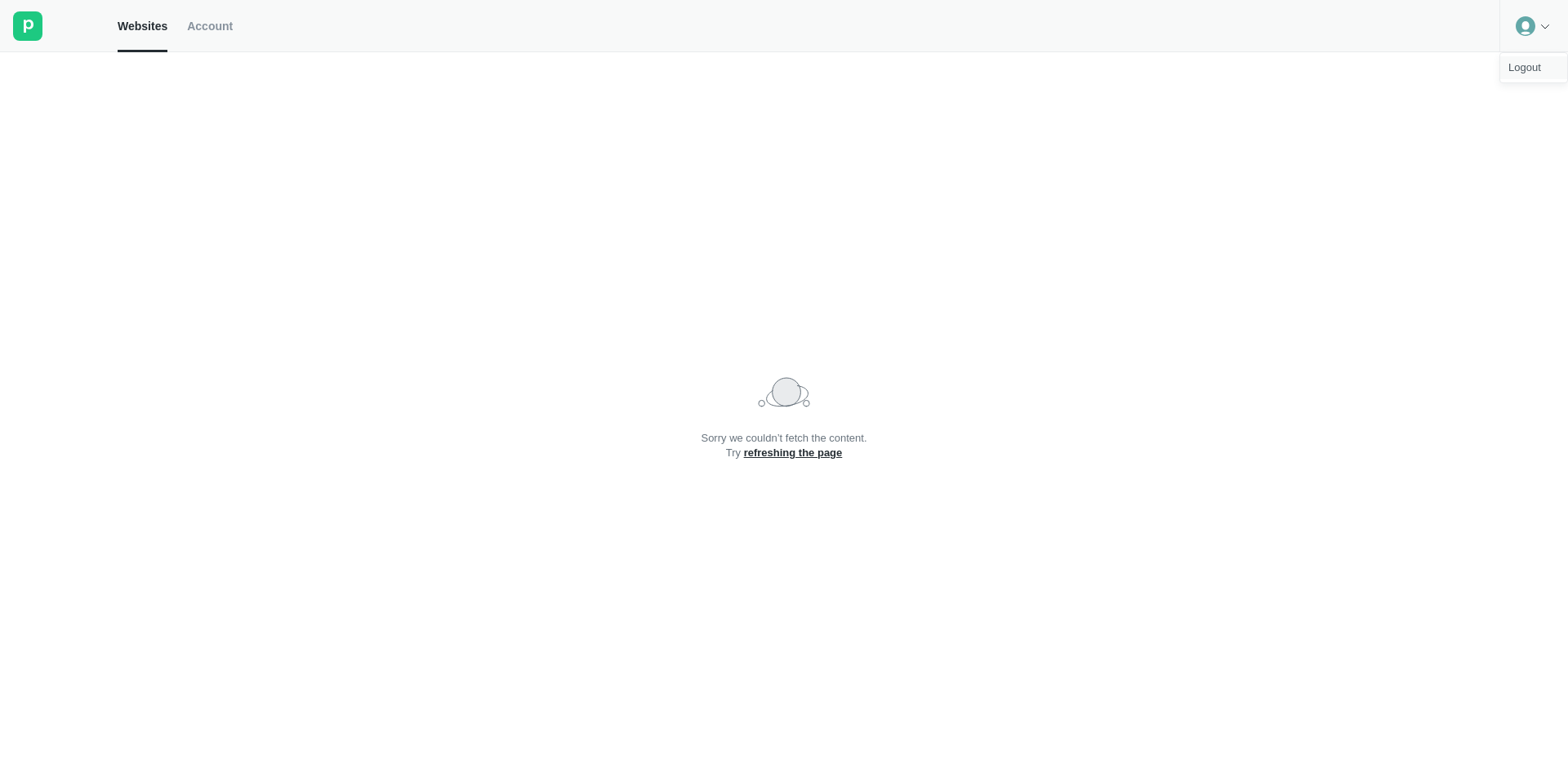 click on "Logout" at bounding box center [1534, 68] 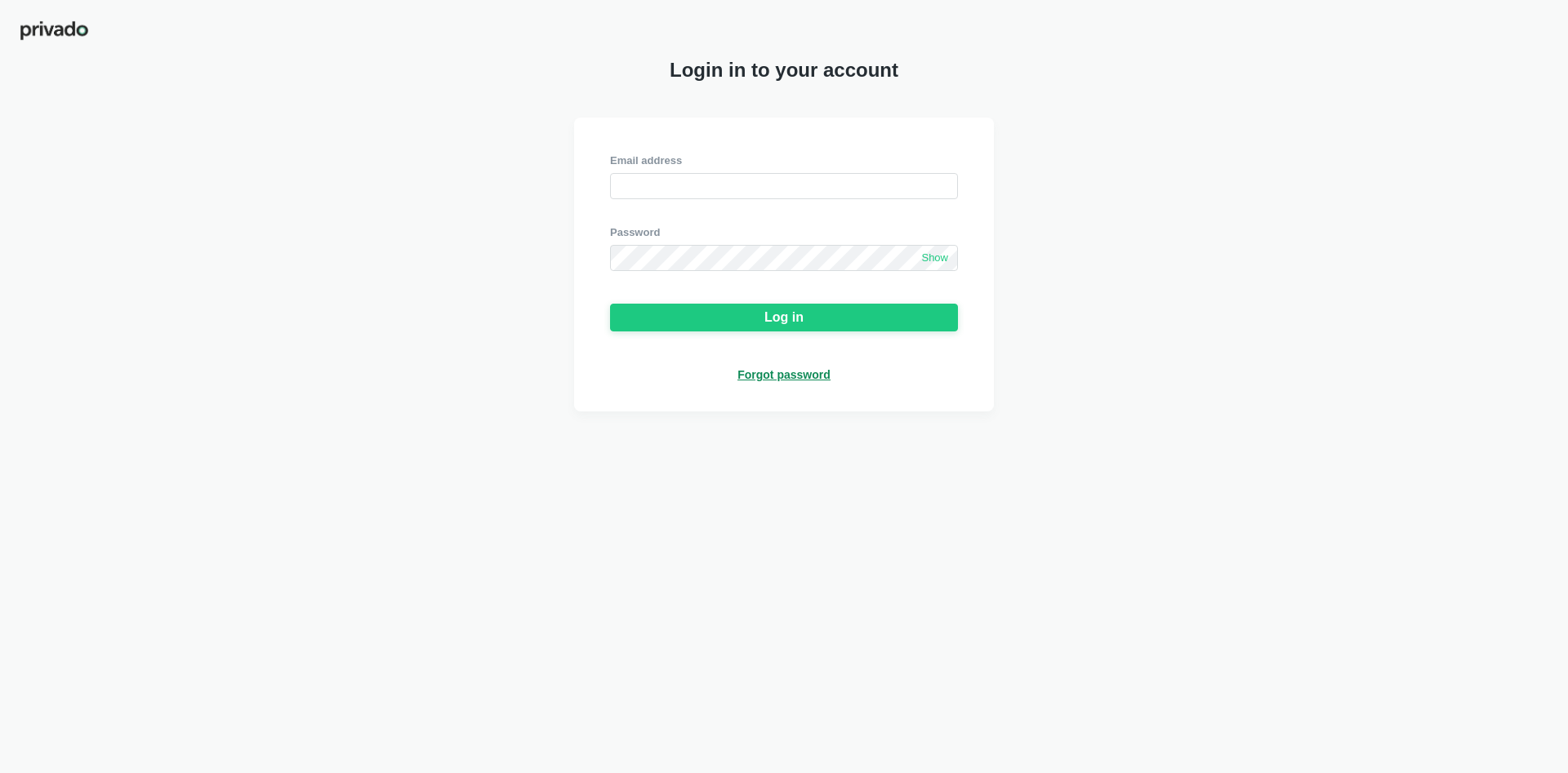 click at bounding box center (784, 212) 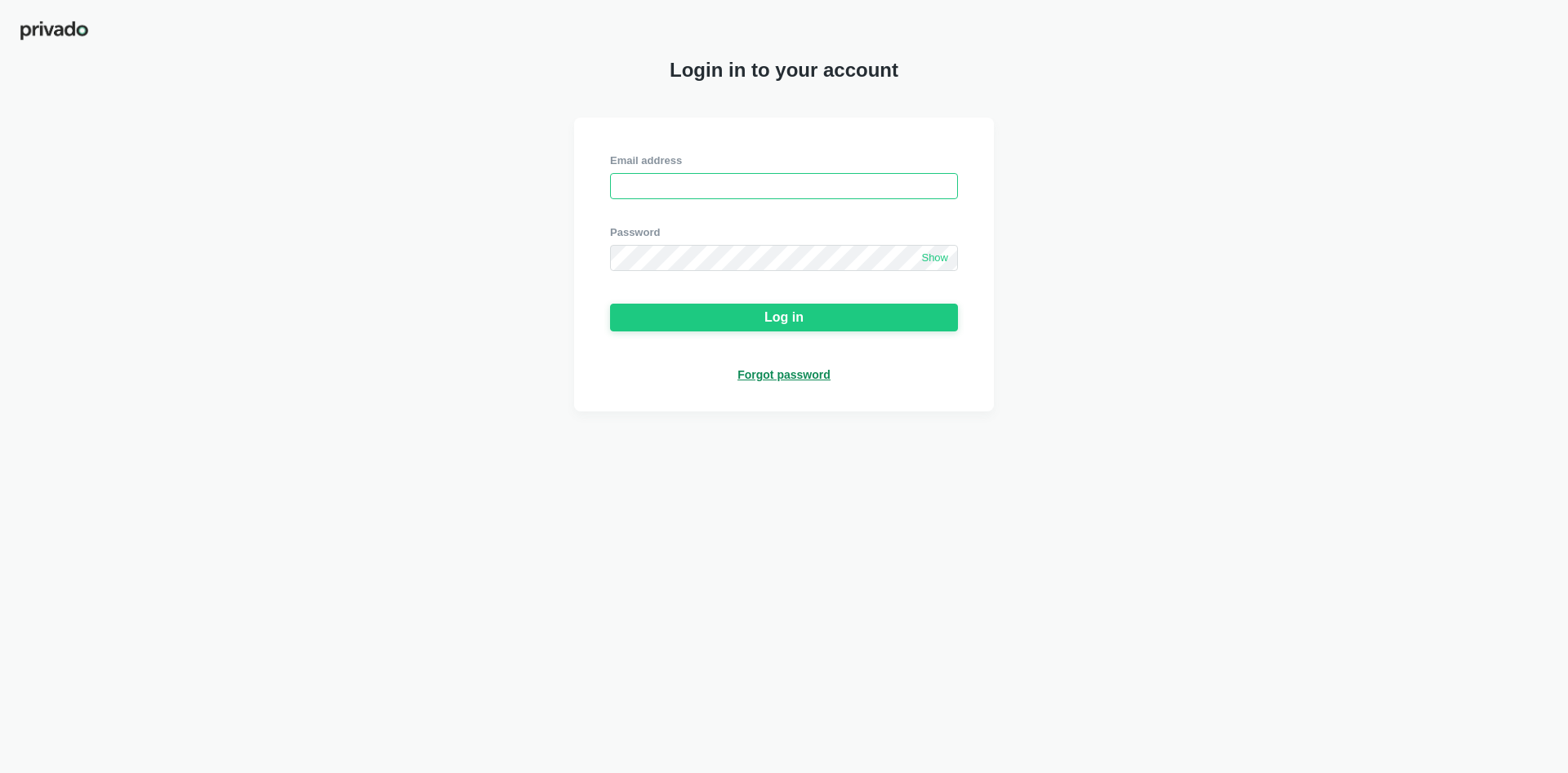 click at bounding box center [784, 186] 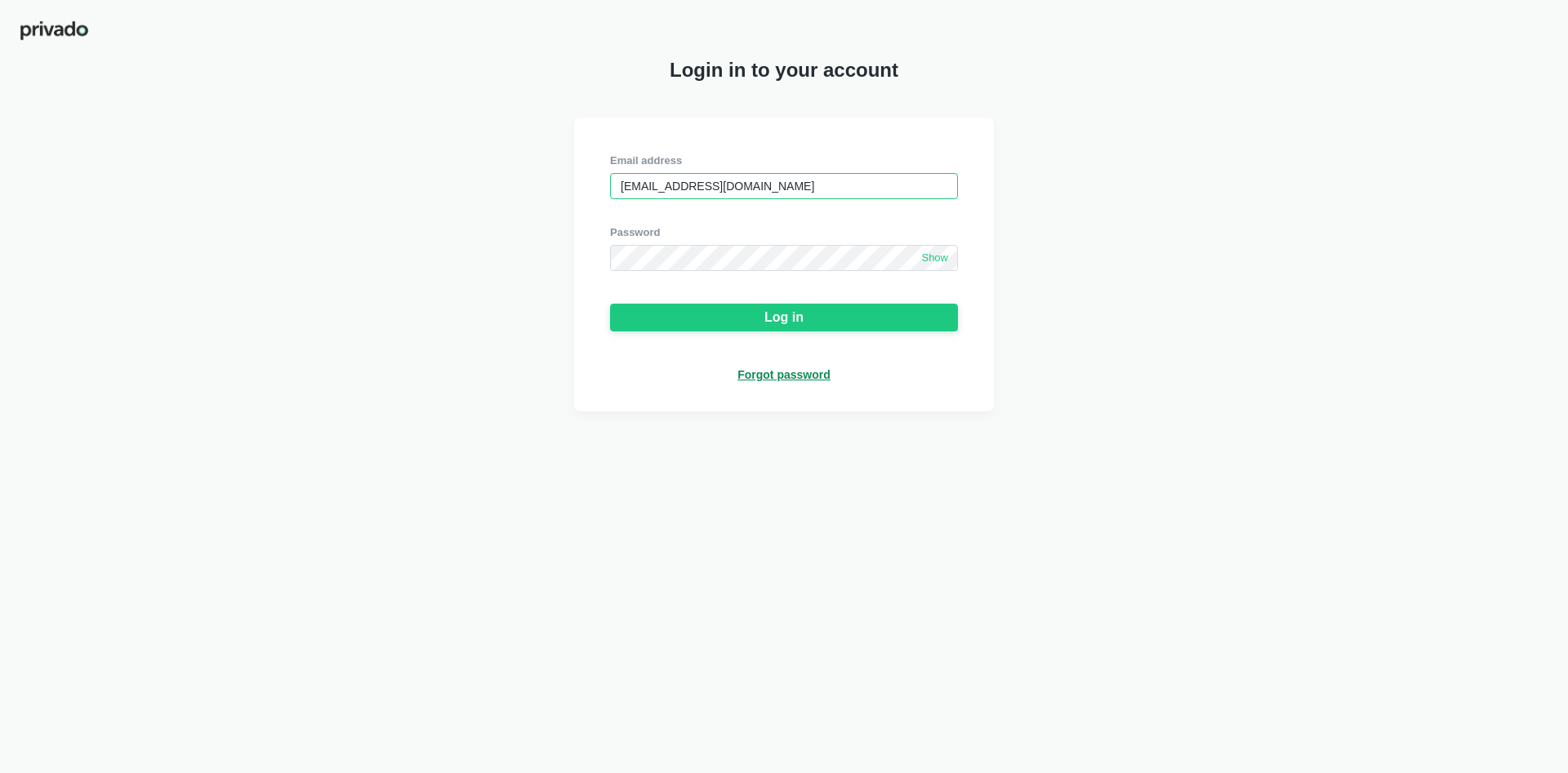 type on "nestork@wowzi.co" 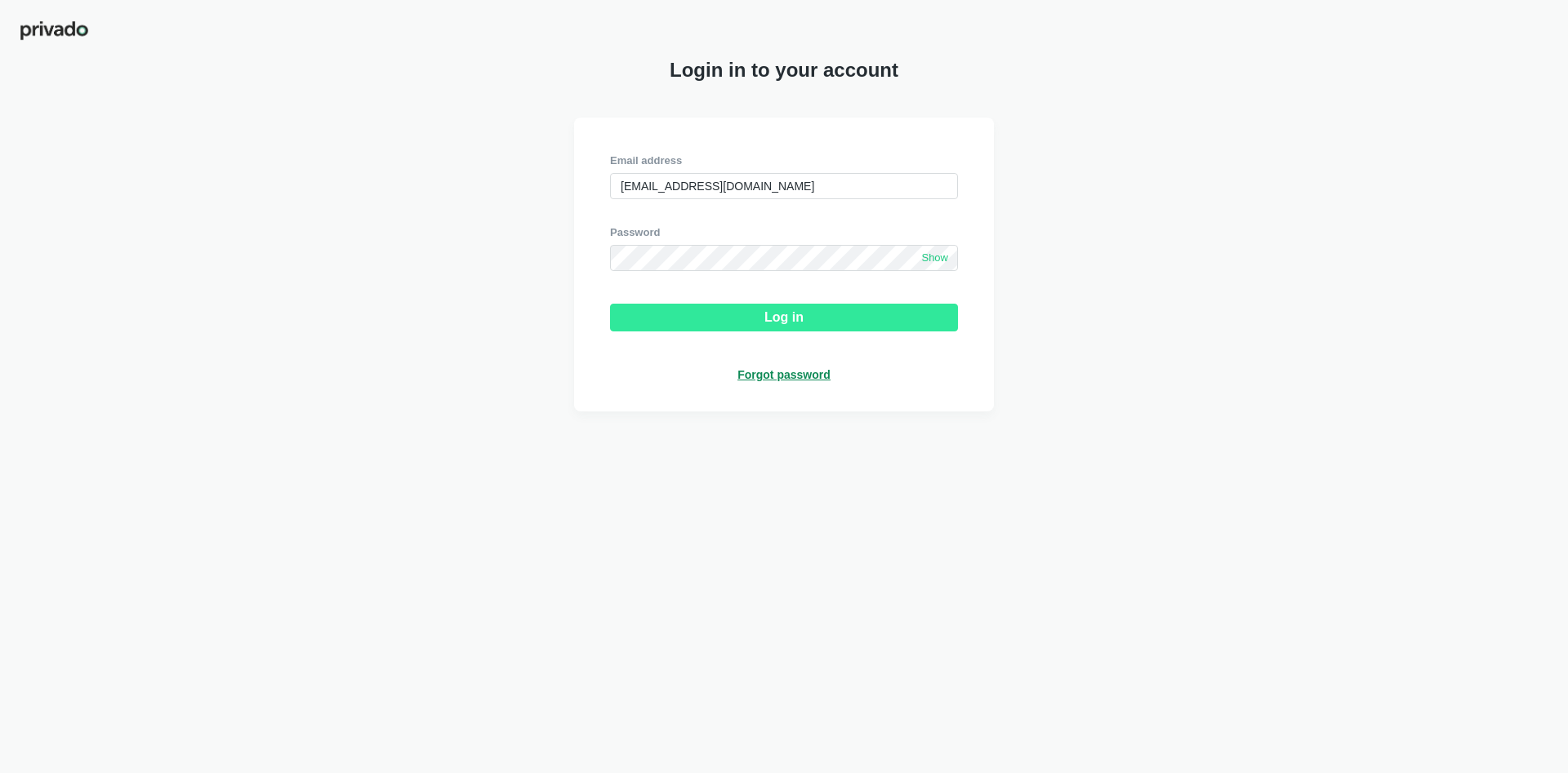 click on "Log in" at bounding box center [784, 318] 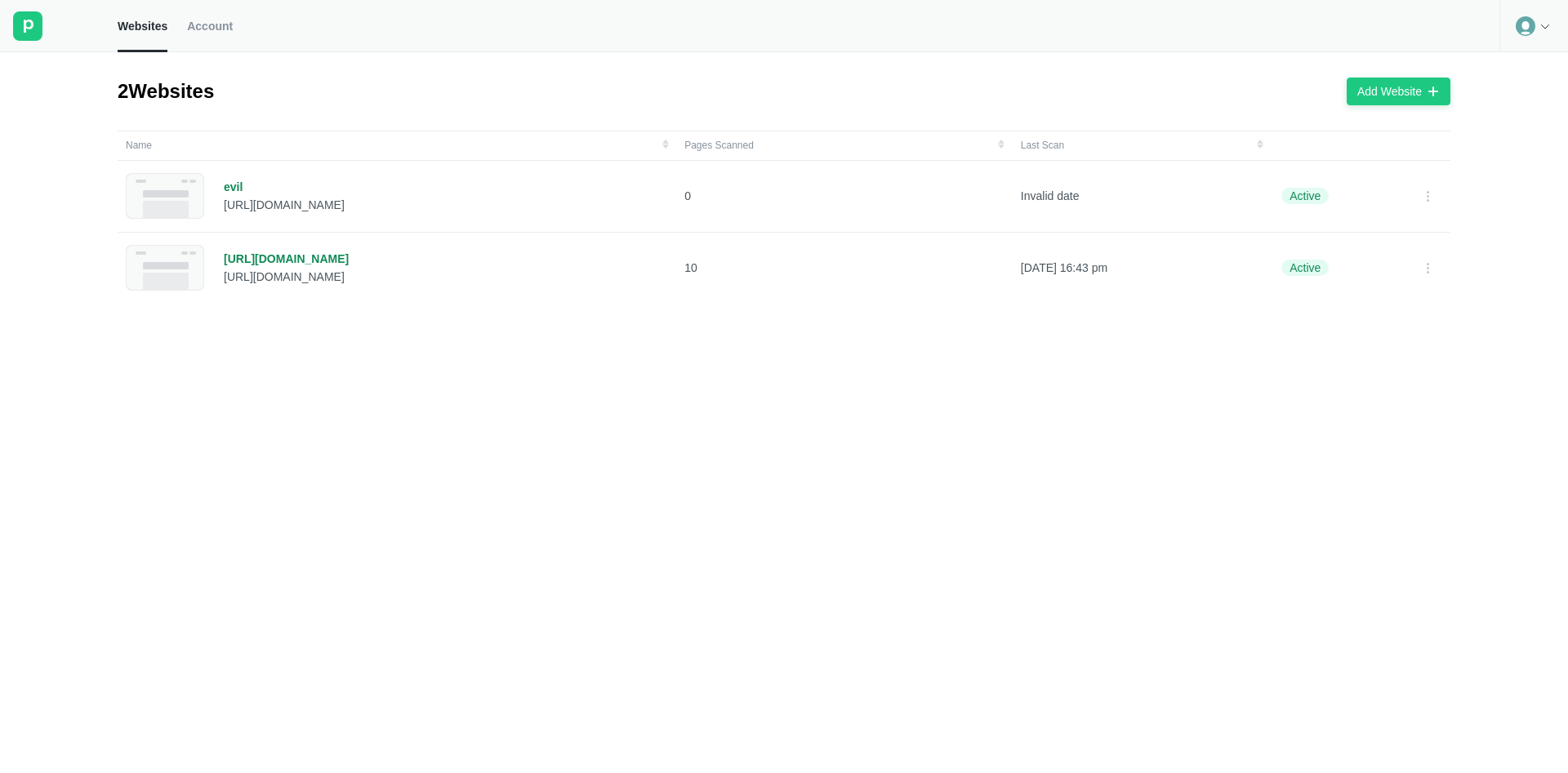 click on "Account" at bounding box center (210, 26) 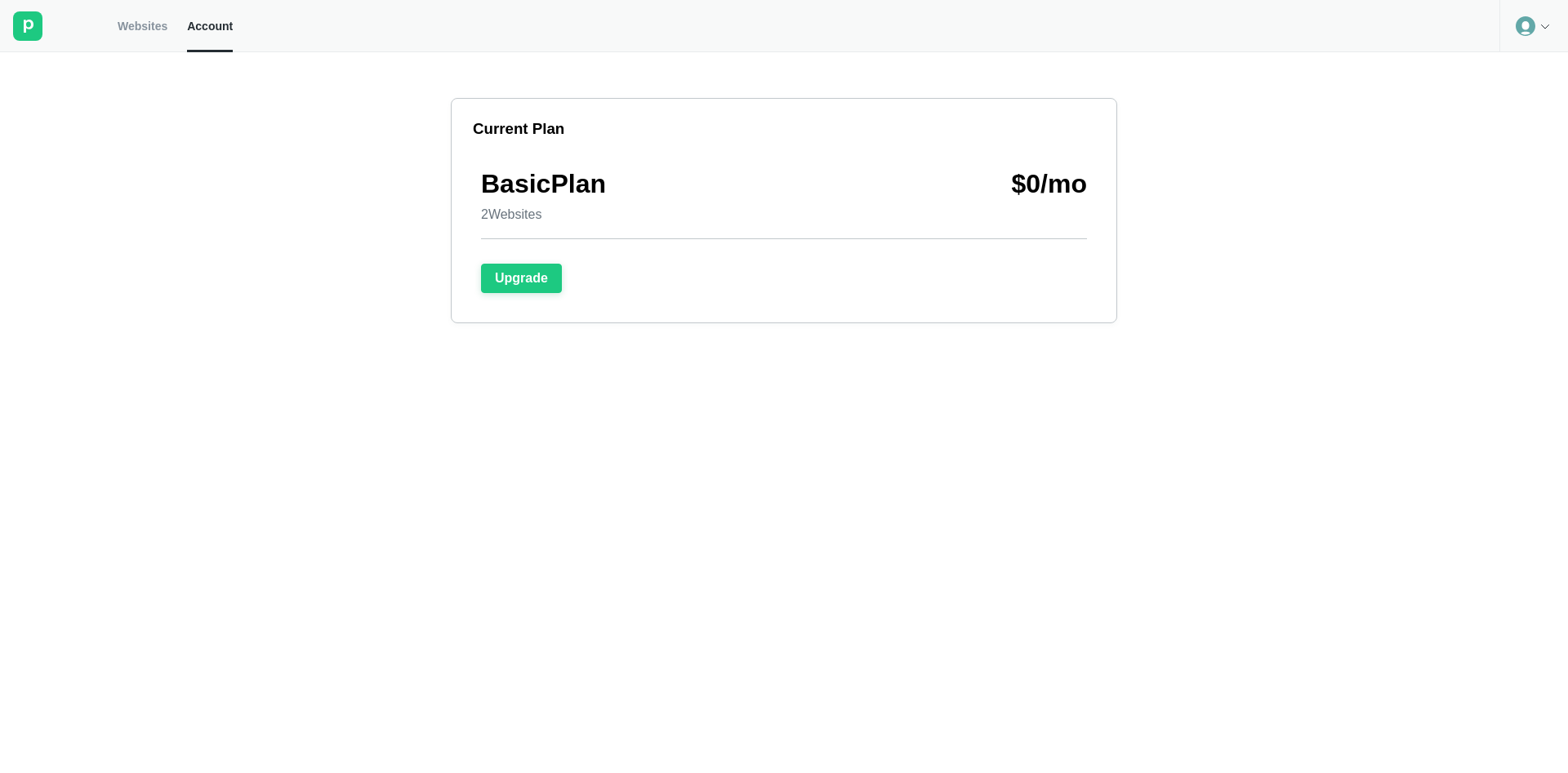 click on "Websites" at bounding box center (142, 26) 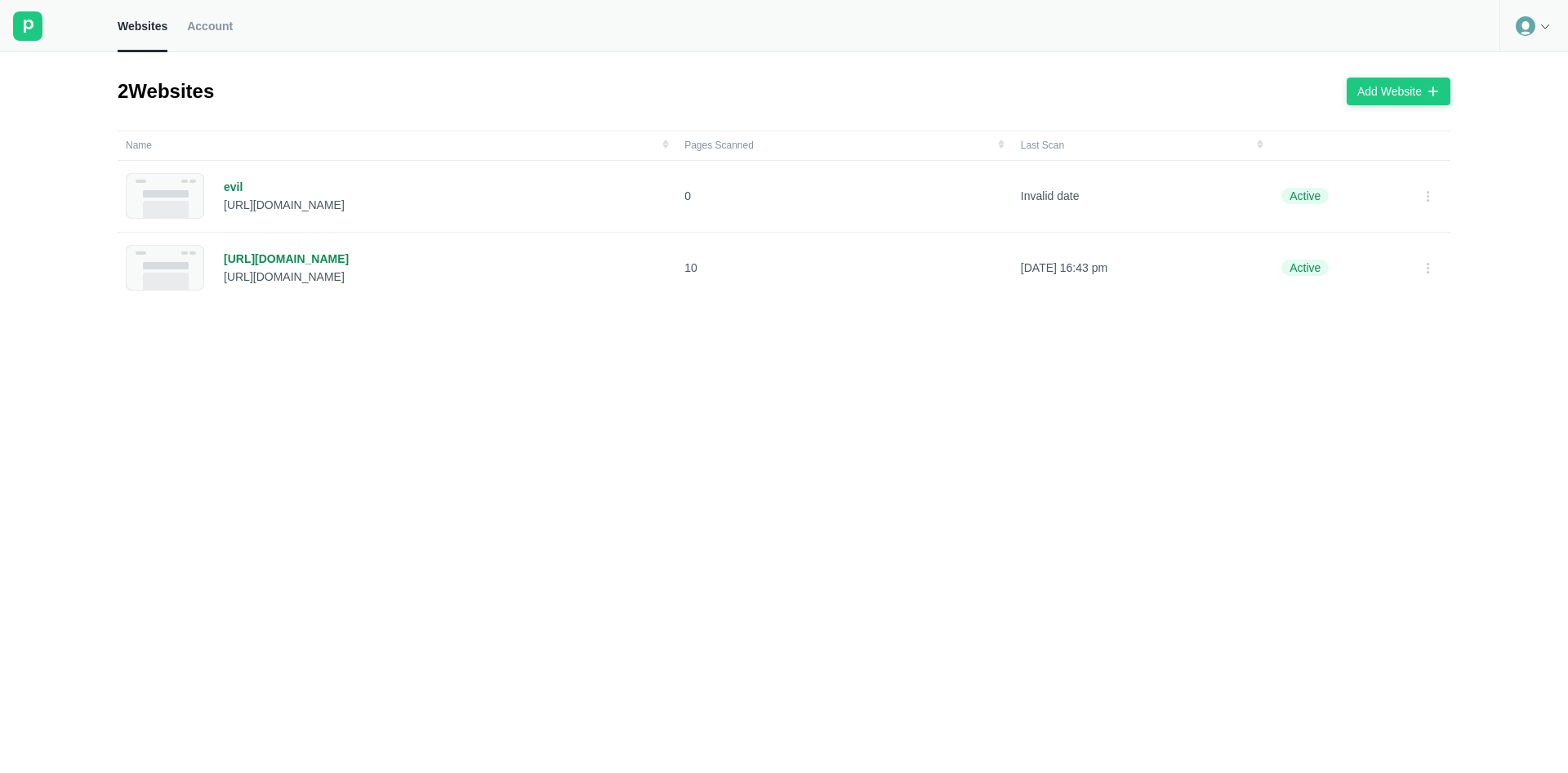 click 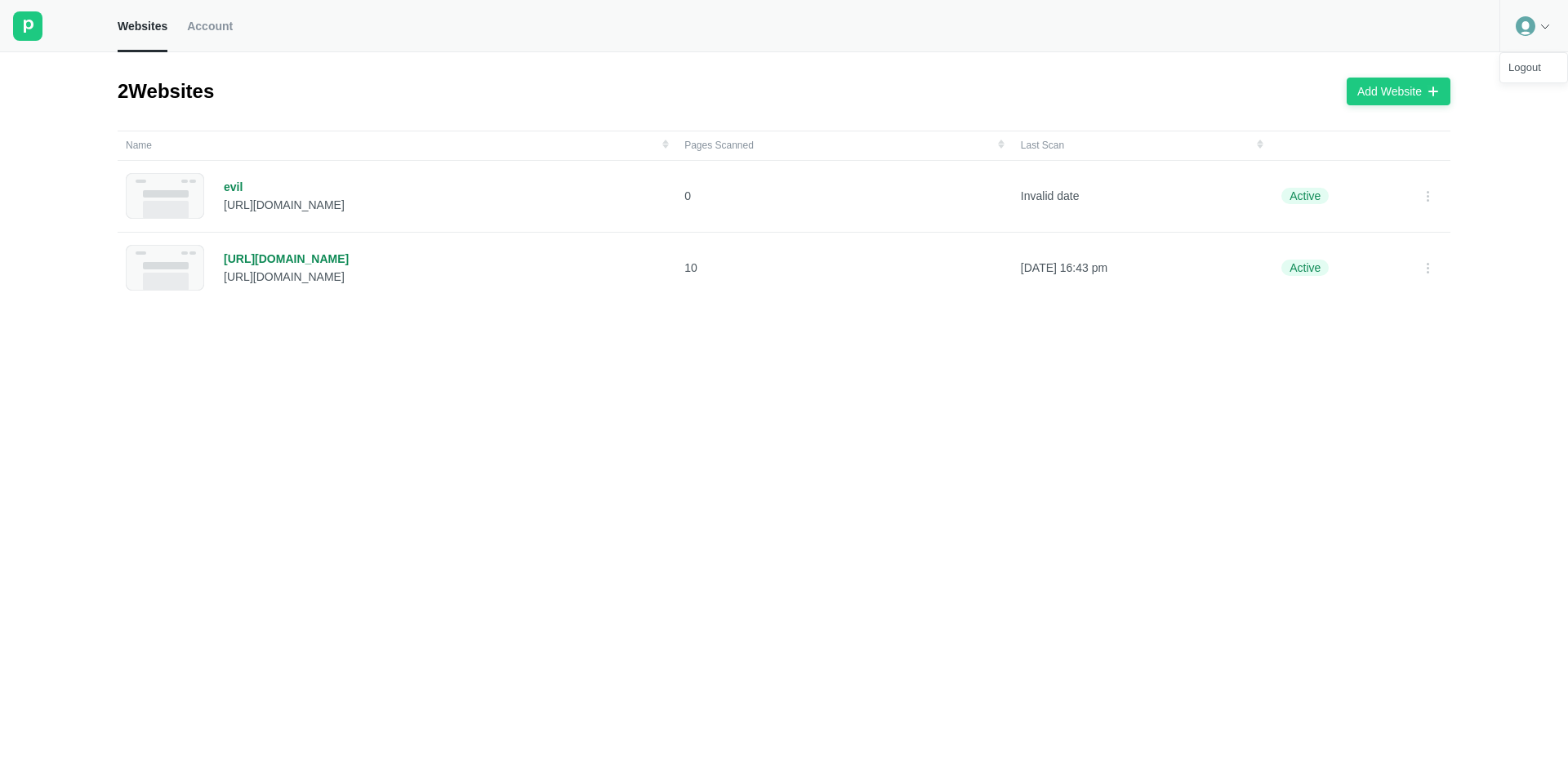 click on "Websites Account Logout" at bounding box center [784, 26] 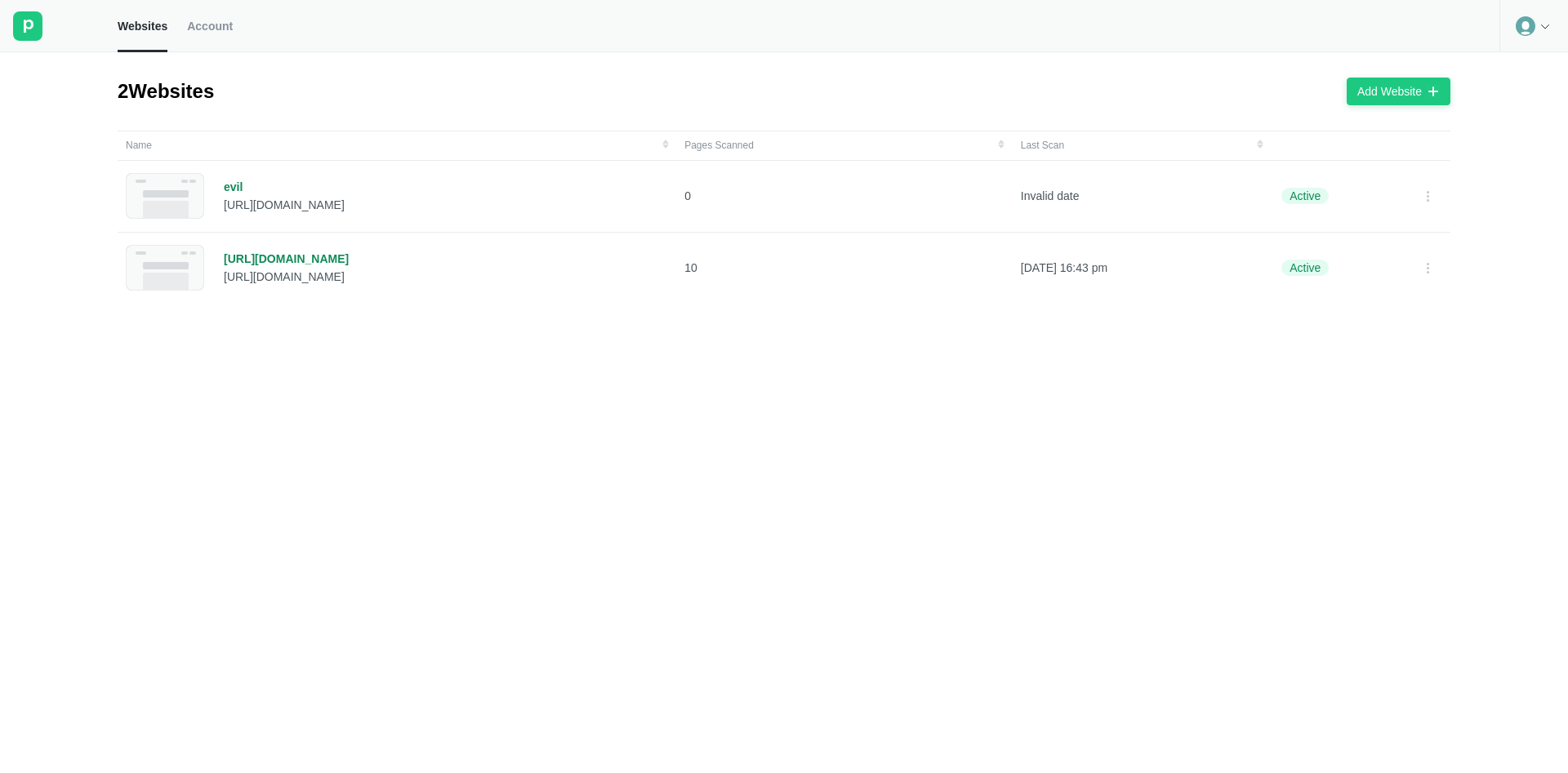 click on "Name Pages Scanned Last Scan   evil https://evil.com 0 Invalid date Active https://www.wowzi.co/ https://www.wowzi.co/ 10 20th Mar,2024 16:43 pm Active" at bounding box center [784, 451] 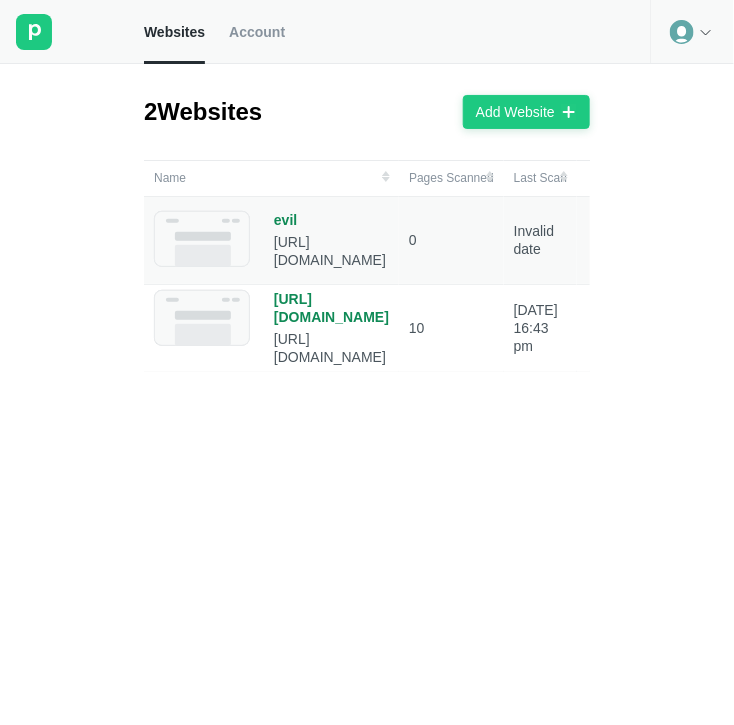 click on "evil https://evil.com" at bounding box center [271, 240] 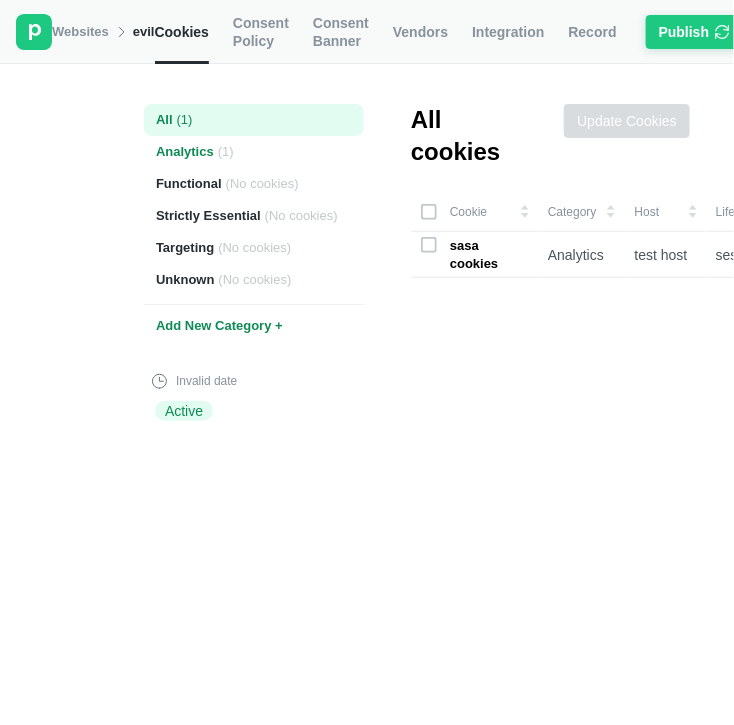 click on "Analytics ( 1 )" at bounding box center (254, 152) 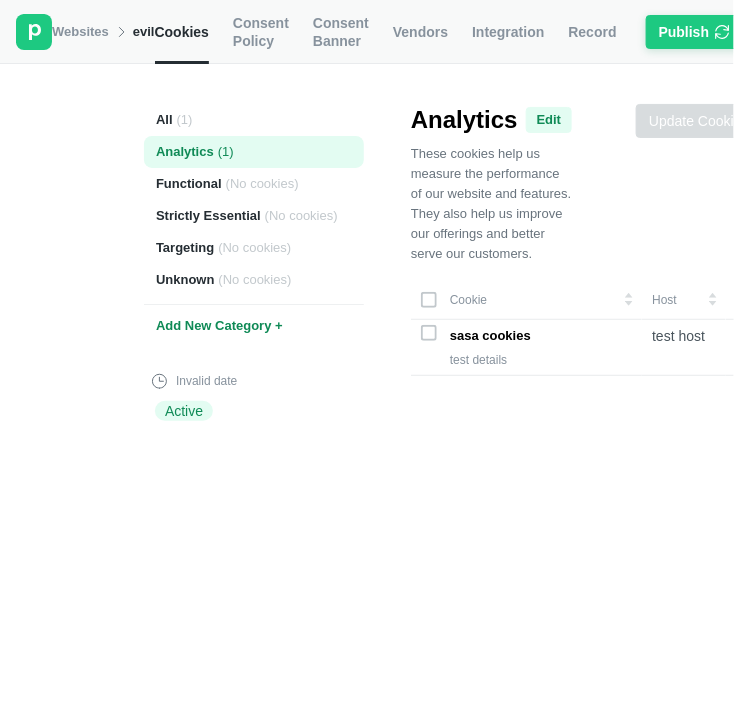 click on "Analytics ( 1 )" at bounding box center [254, 152] 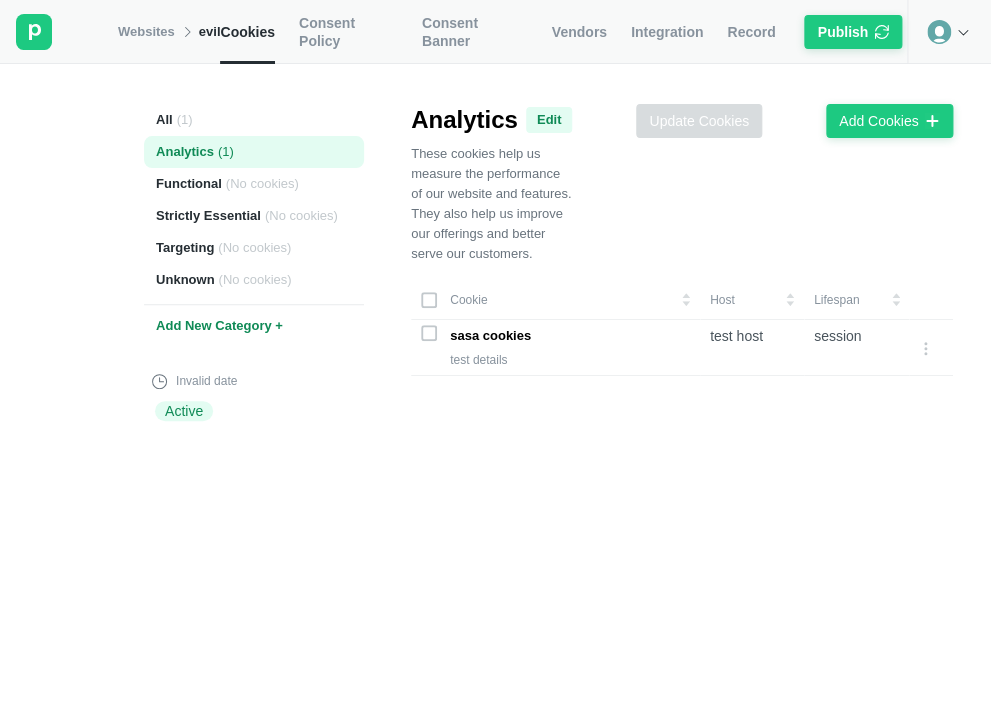 click on "Update Cookies Add Cookies" at bounding box center [762, 184] 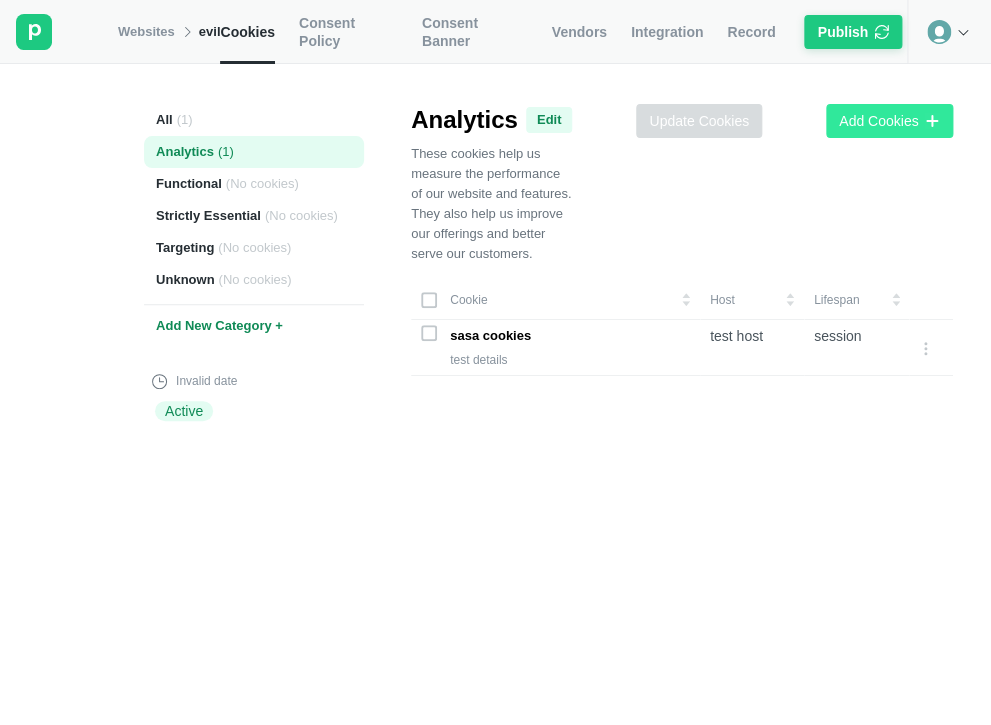 click on "Add Cookies" at bounding box center (889, 121) 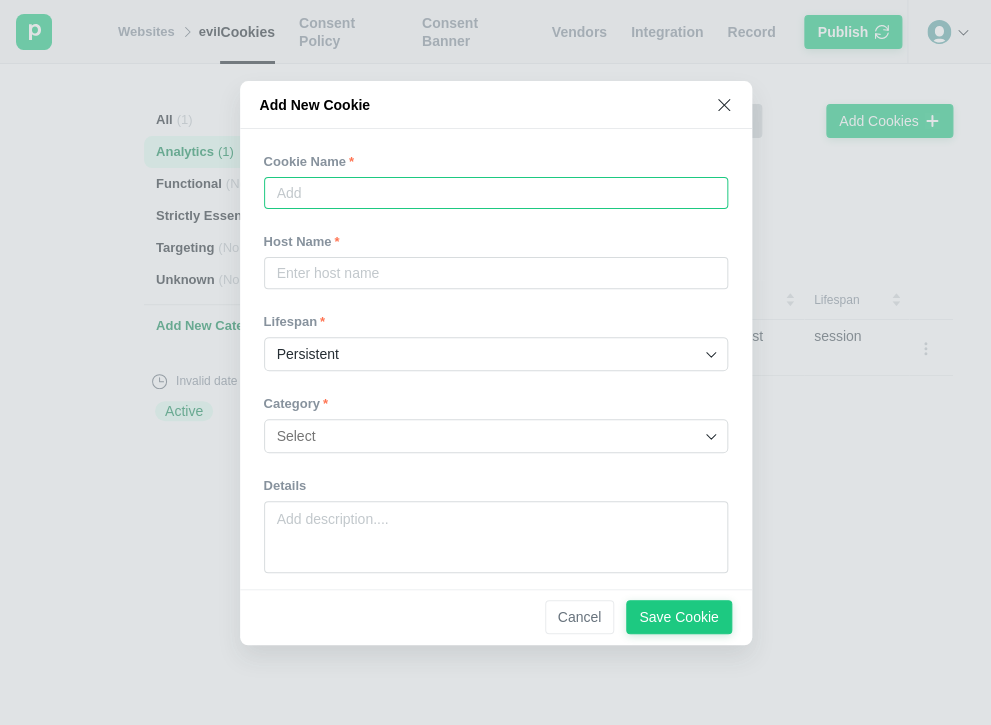 click at bounding box center [496, 193] 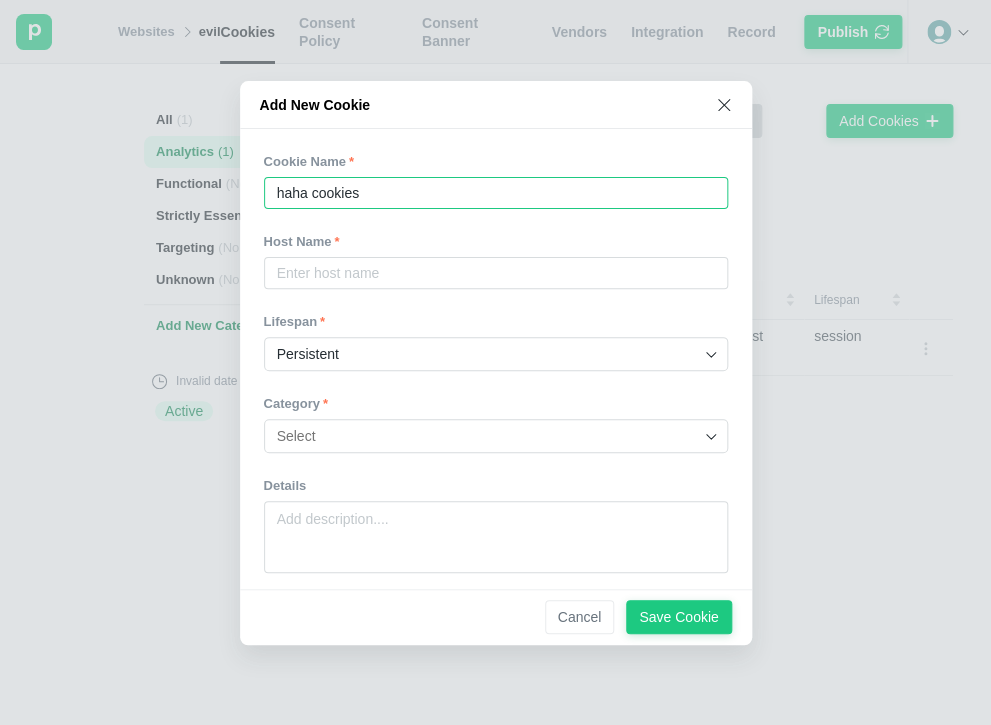 type on "haha cookies" 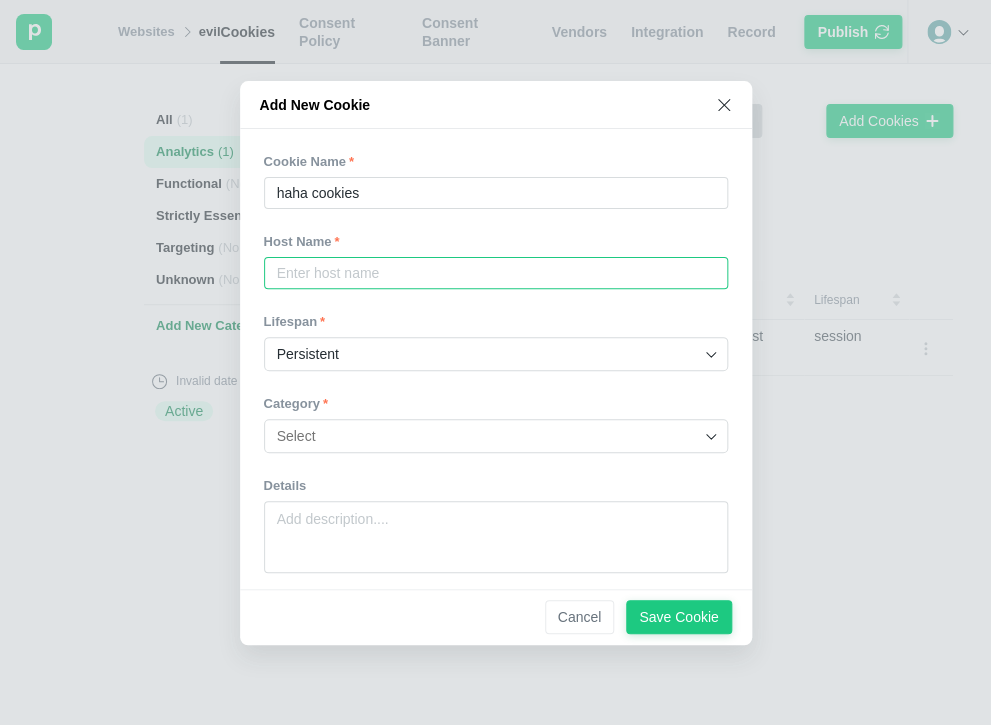 click at bounding box center (496, 273) 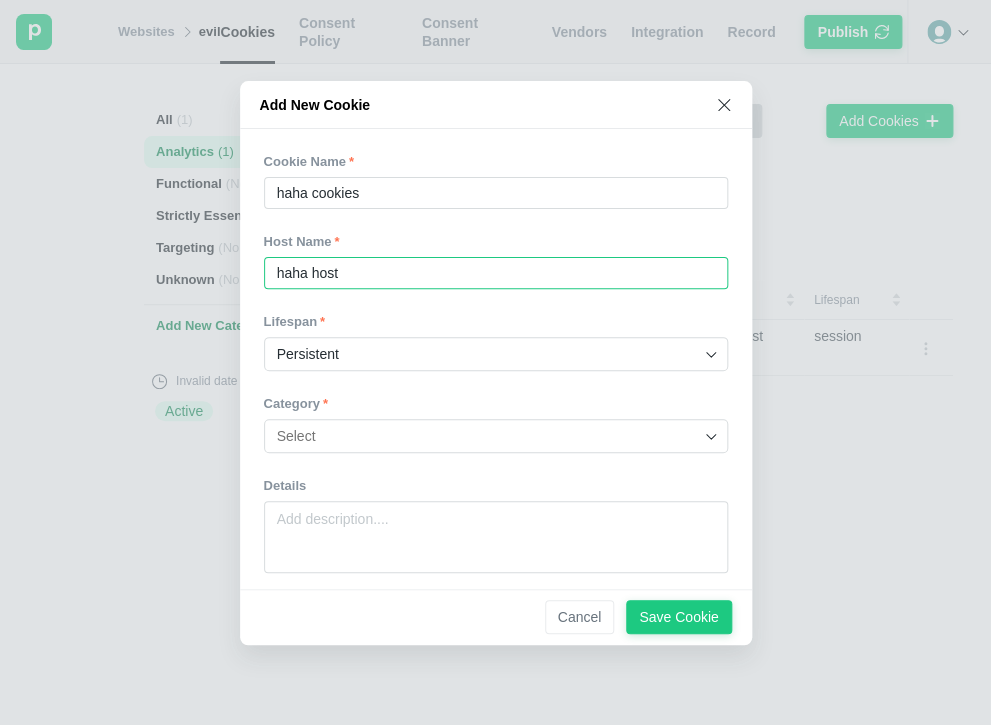 type on "haha host" 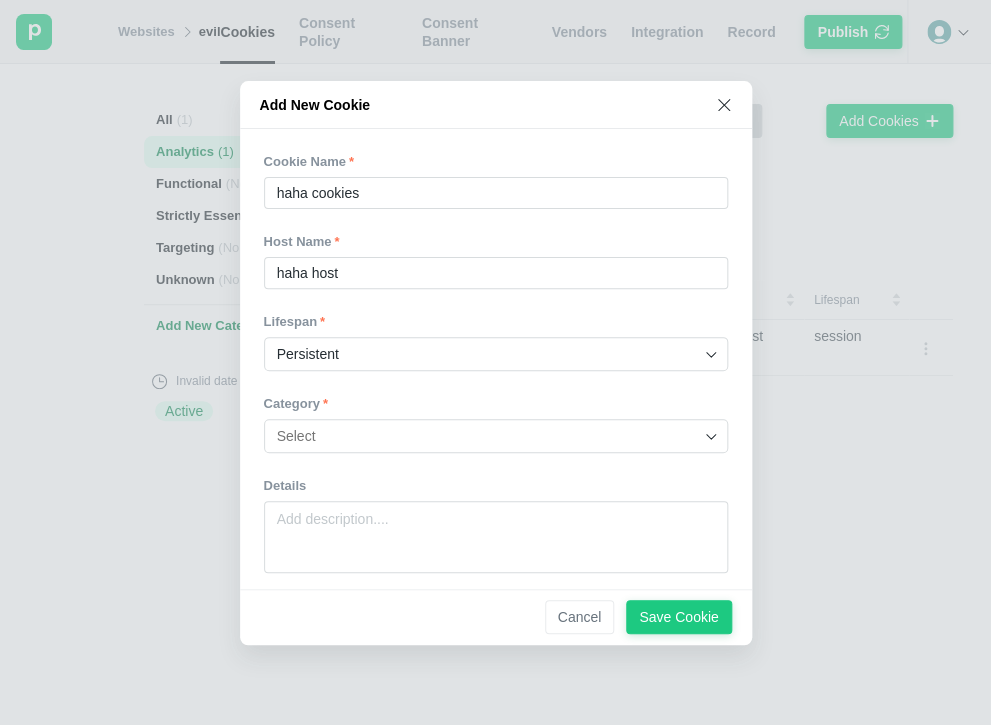click on "Persistent" at bounding box center [488, 354] 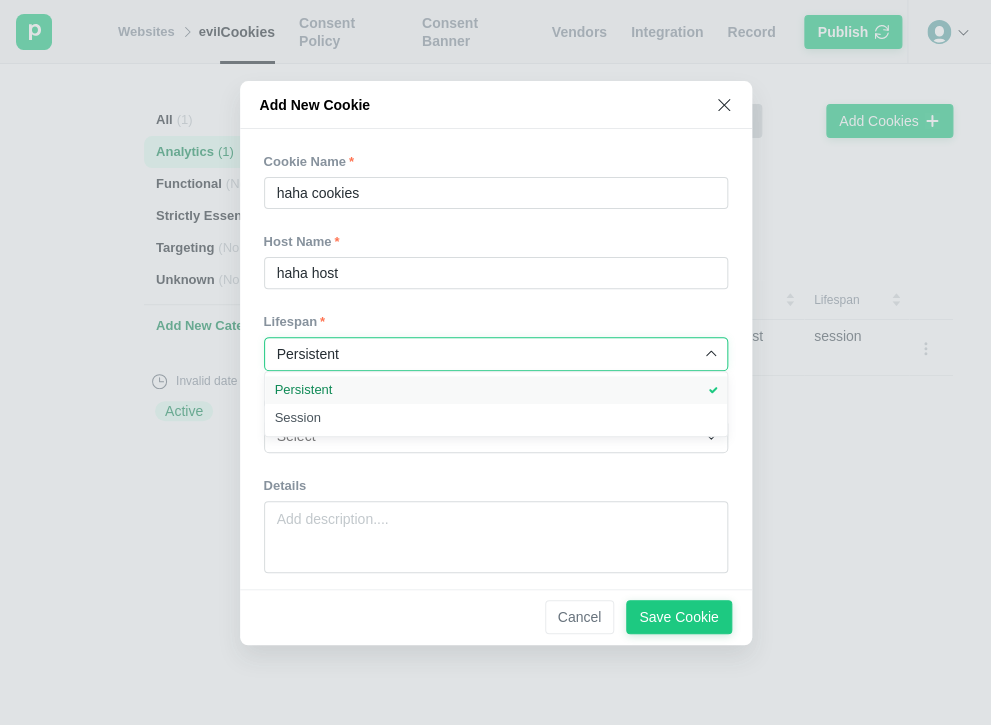 click on "Persistent" at bounding box center (496, 390) 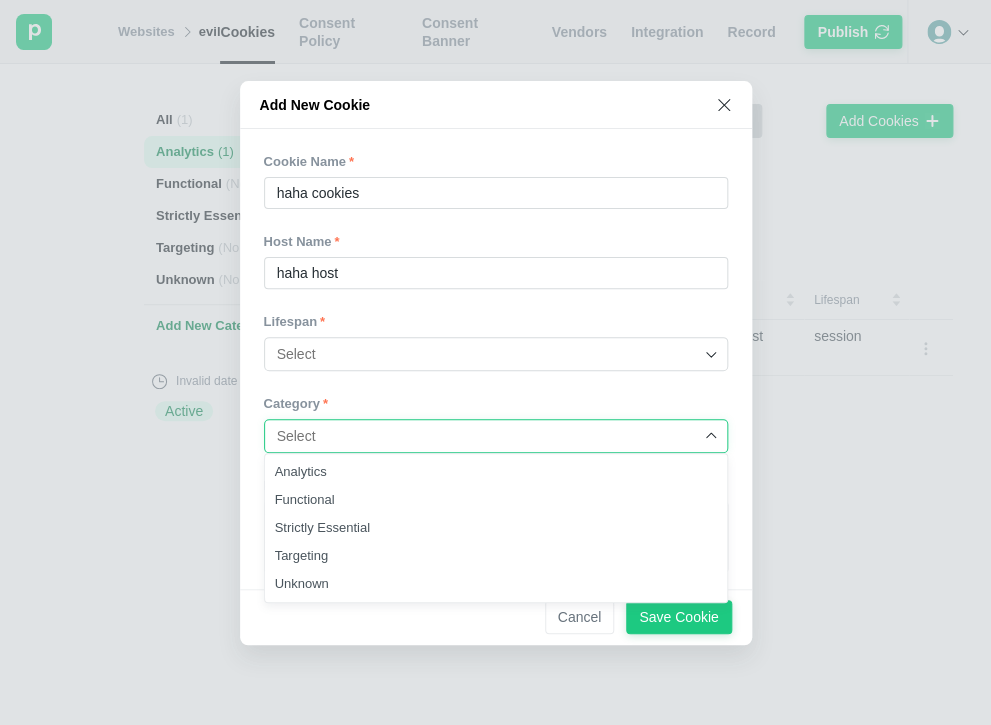 click at bounding box center (488, 436) 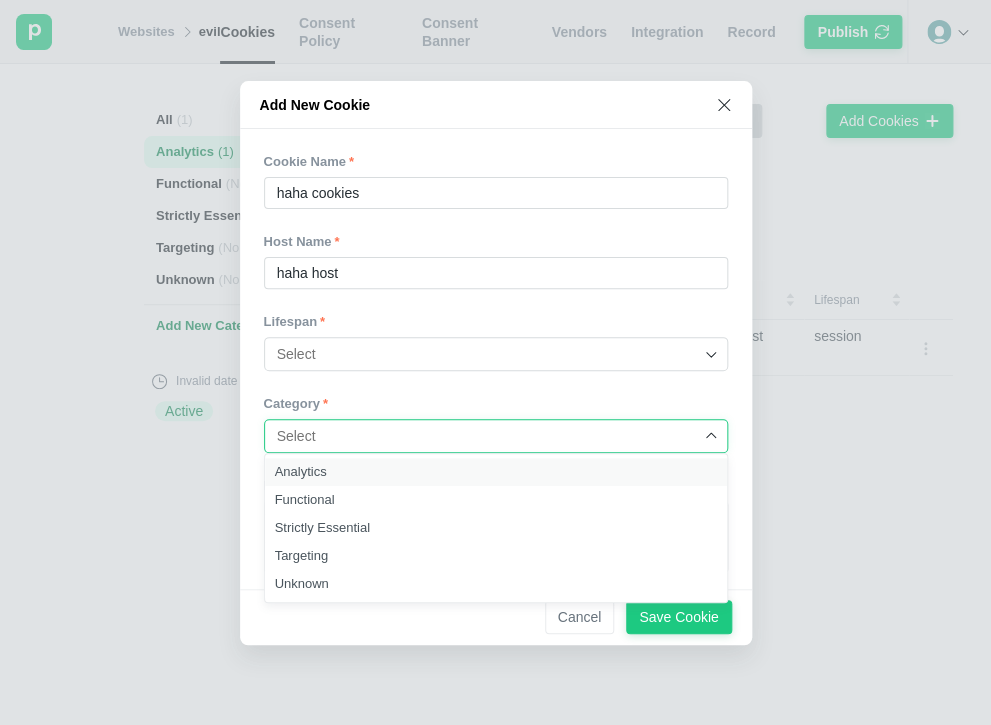 click on "Analytics" at bounding box center (496, 472) 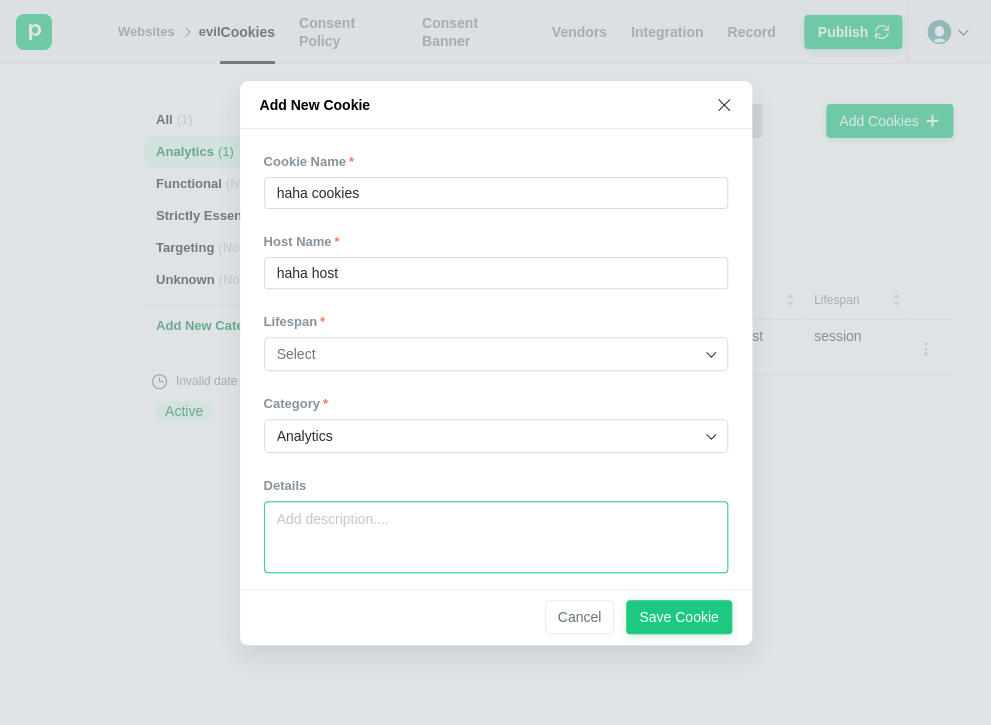 click at bounding box center (496, 537) 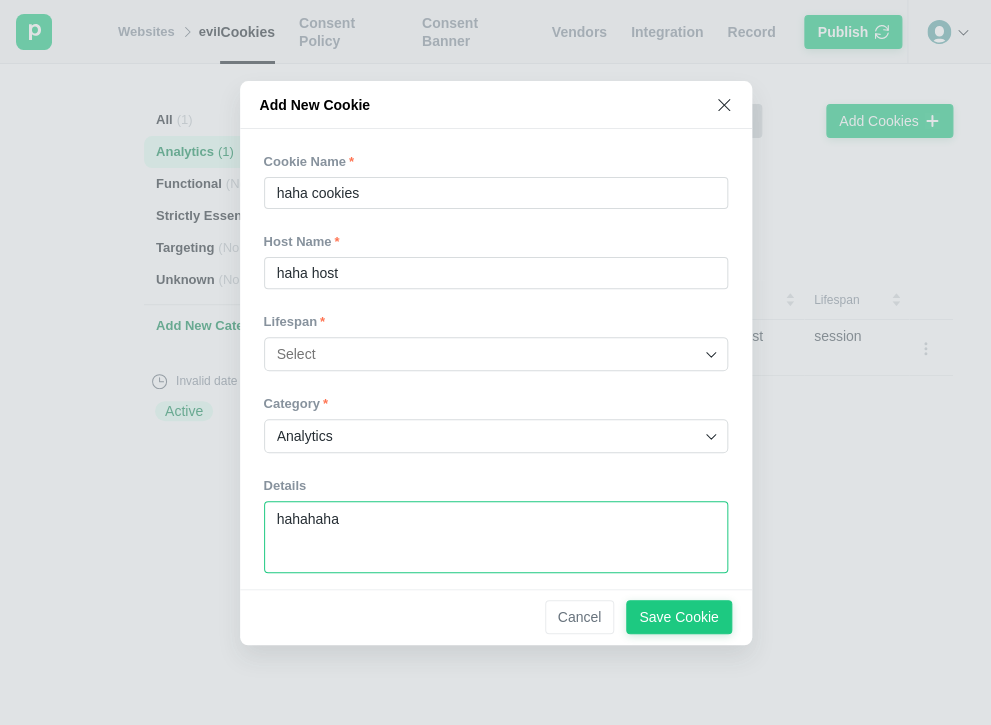 type on "hahahaha" 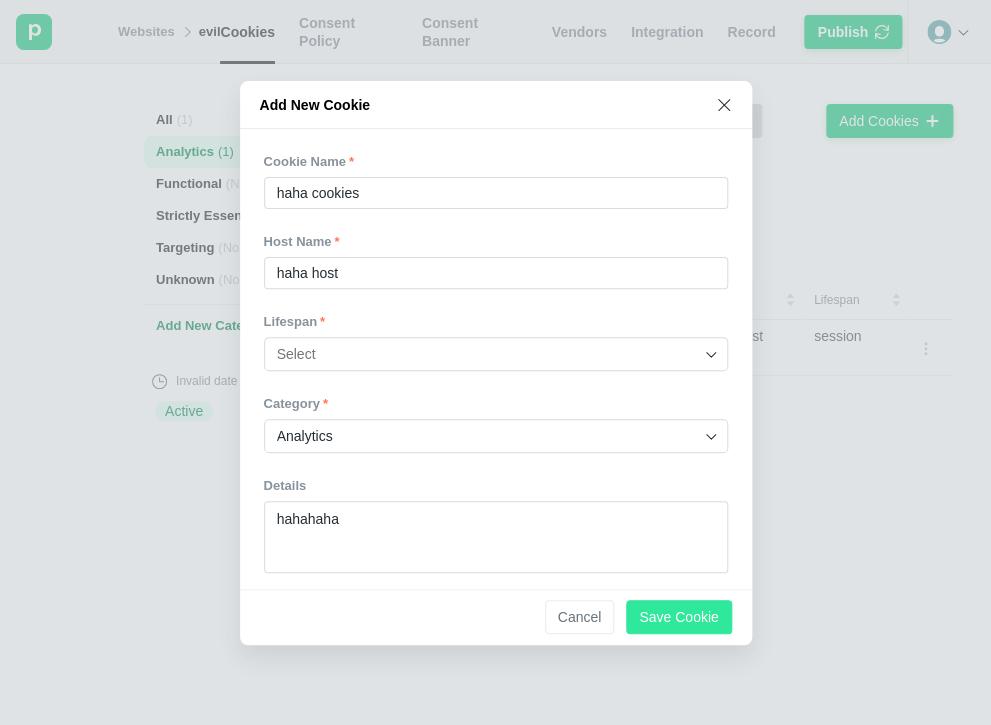 click on "Save Cookie" at bounding box center [678, 617] 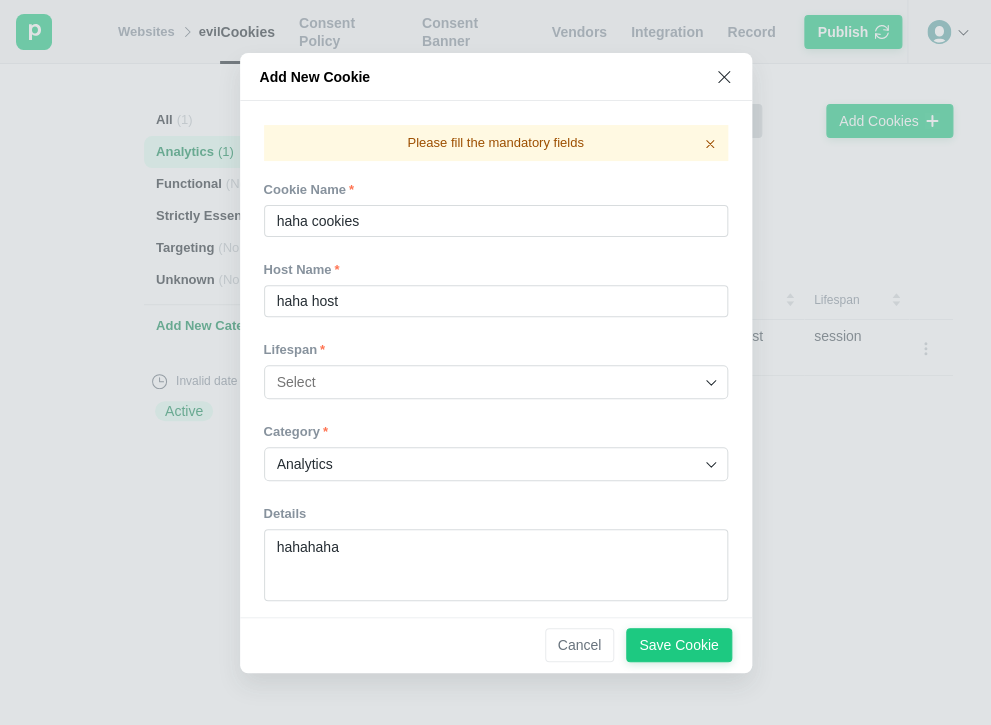 click on "Analytics" at bounding box center [488, 464] 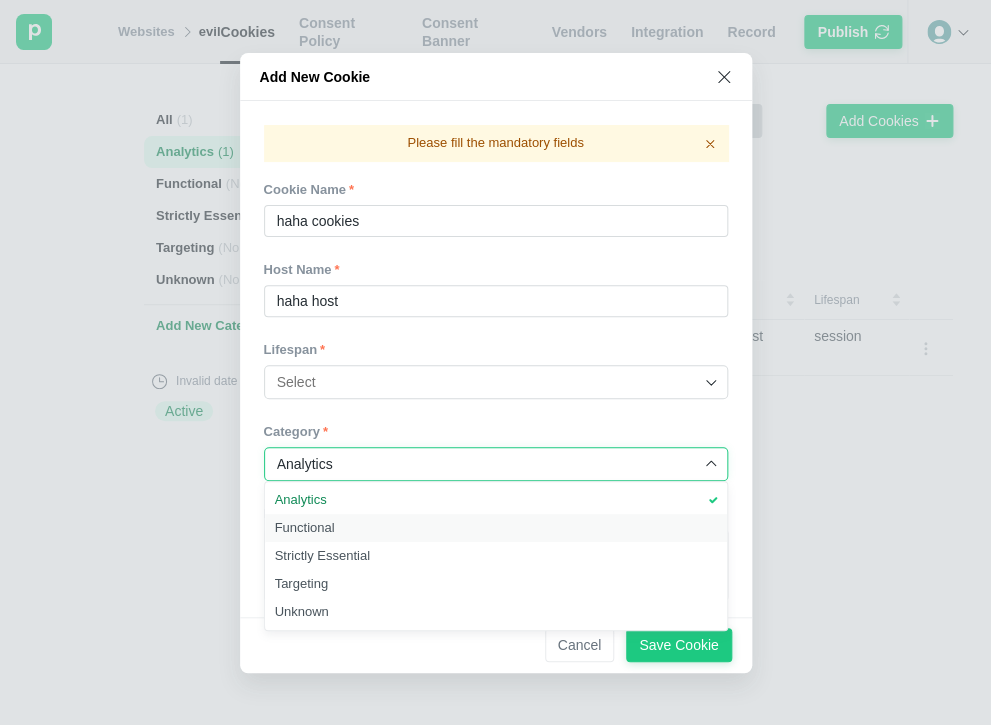 click on "Functional" at bounding box center (496, 528) 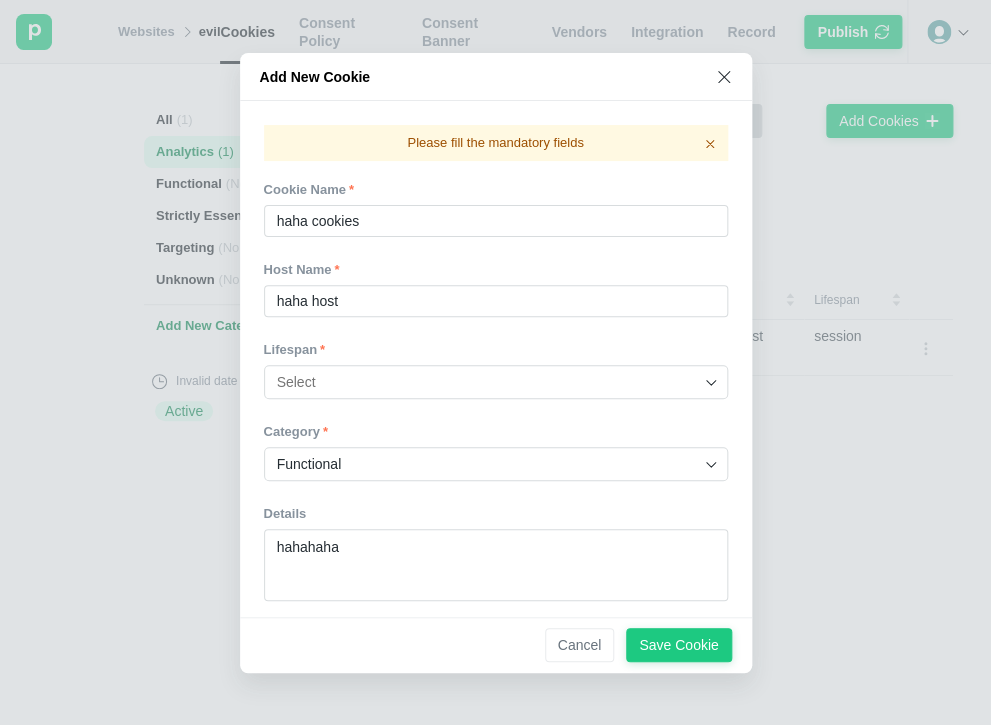 click at bounding box center [488, 382] 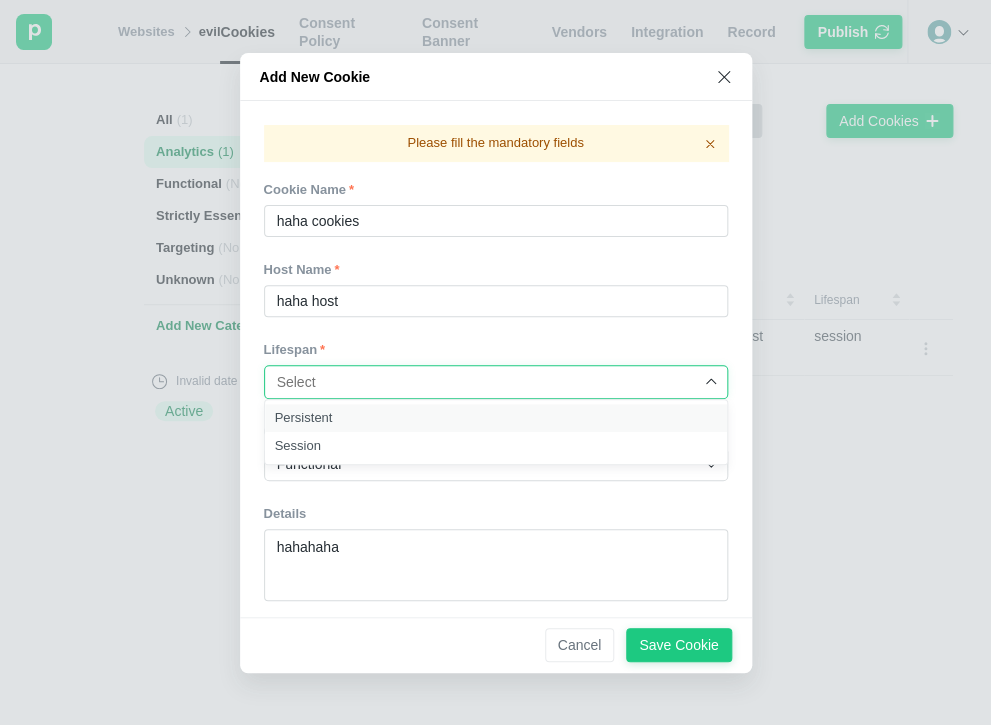 click on "Persistent" at bounding box center (496, 418) 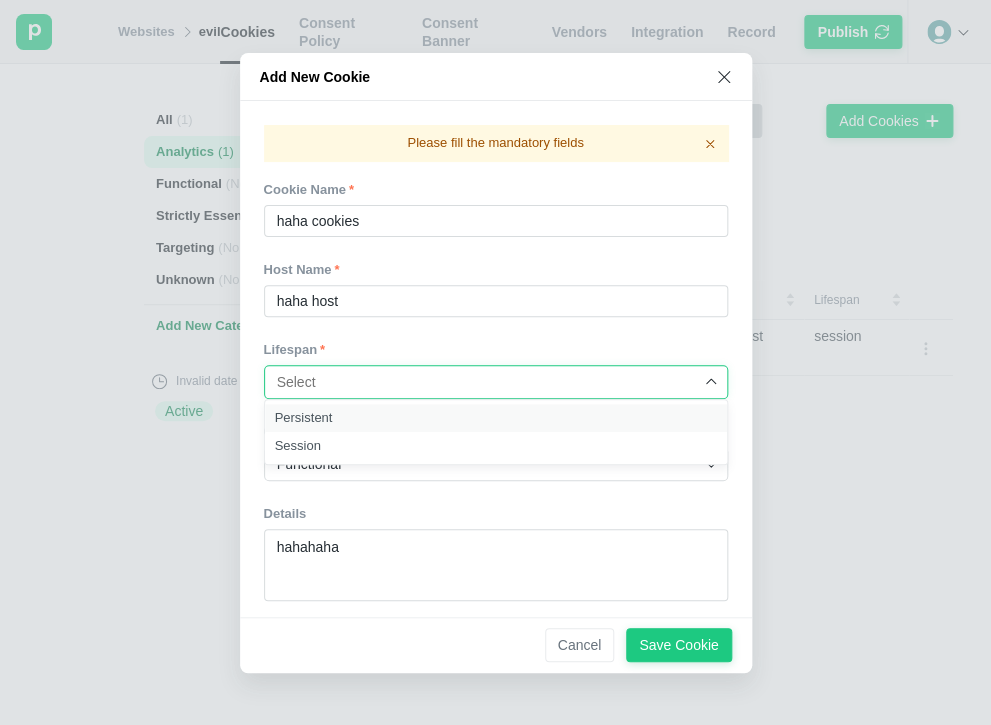 type on "Persistent" 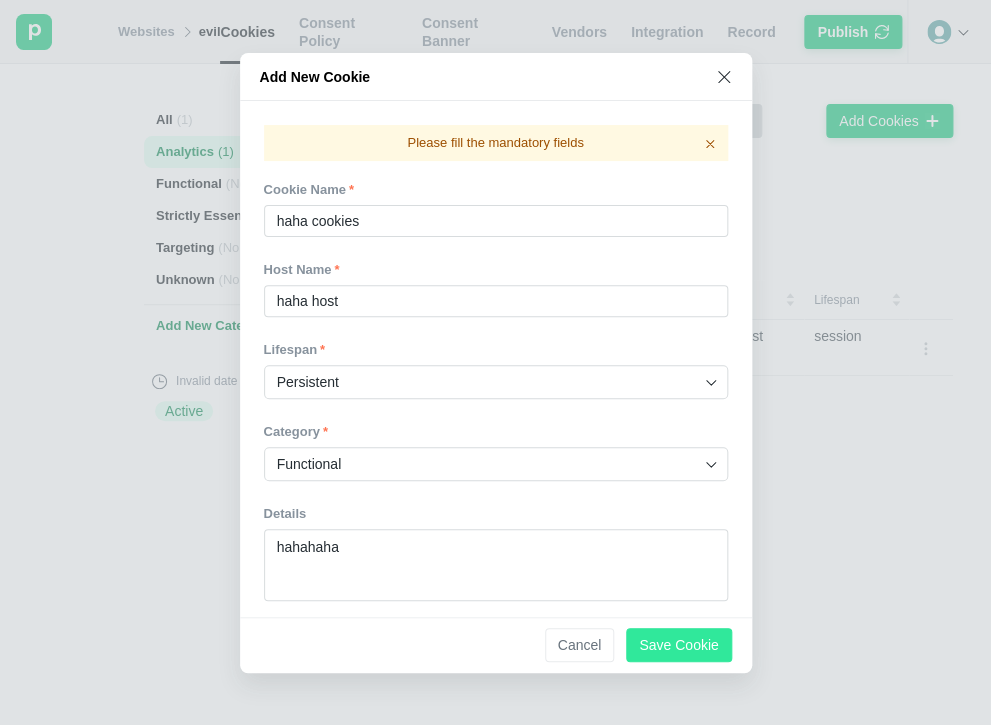 click on "Save Cookie" at bounding box center [678, 645] 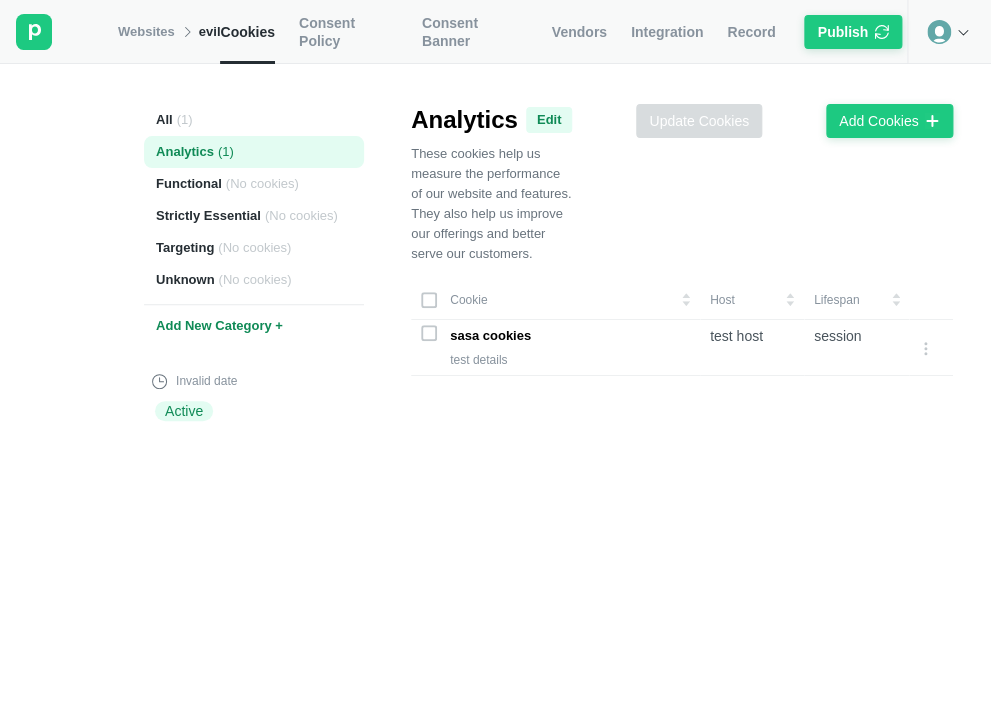 click on "Cookie Host Lifespan   sasa cookies test details test host session" at bounding box center [682, 540] 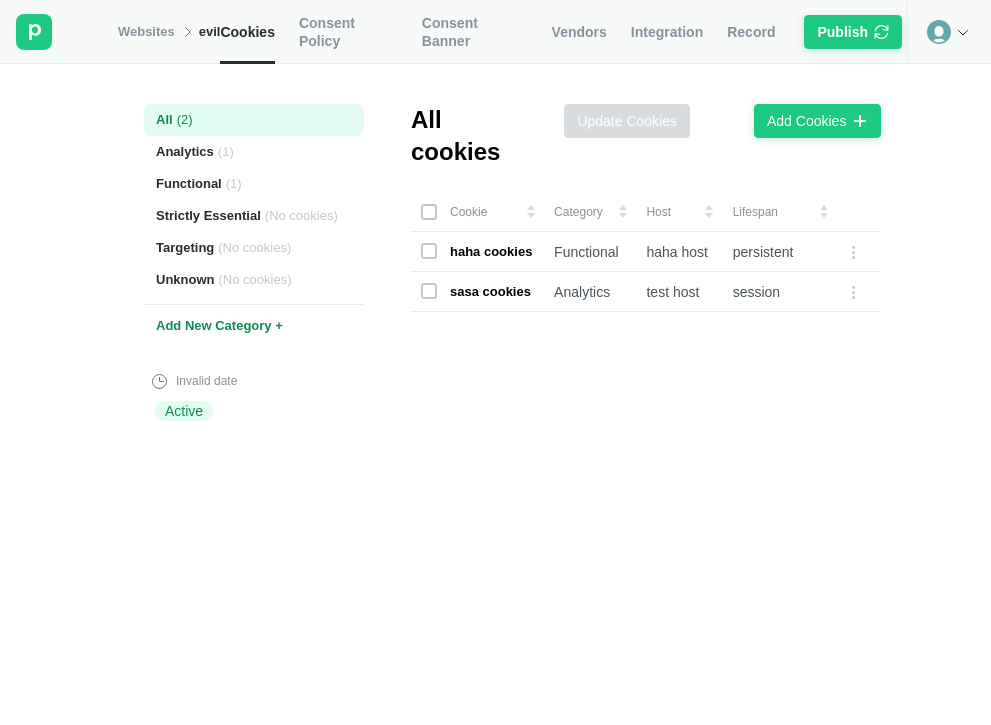 scroll, scrollTop: 0, scrollLeft: 0, axis: both 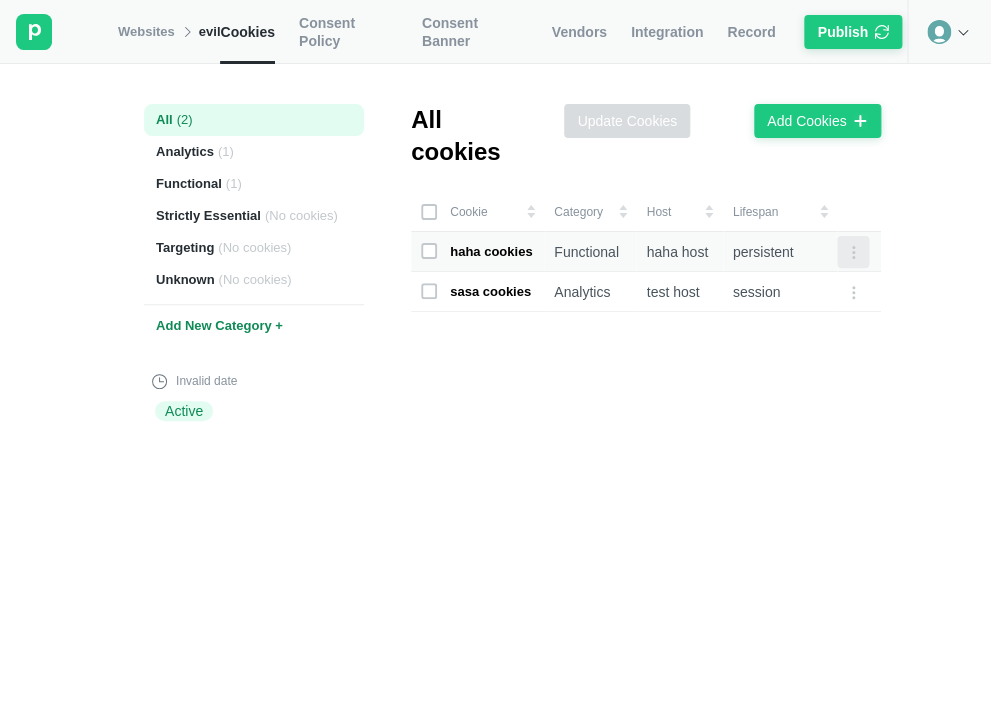 click at bounding box center (853, 252) 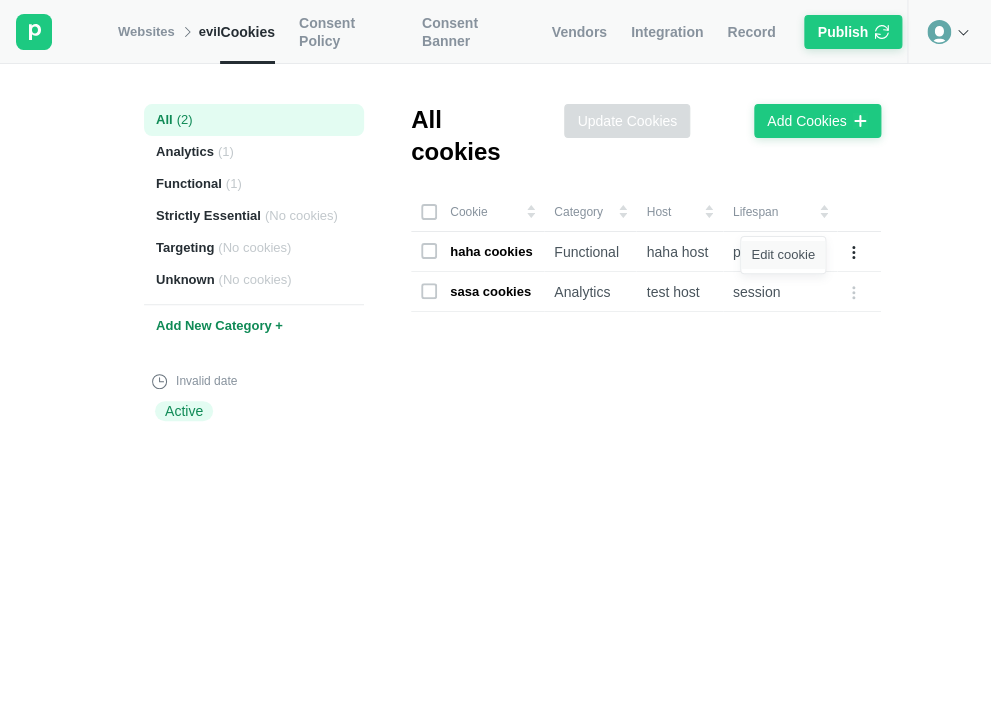 click on "Edit cookie" at bounding box center [783, 255] 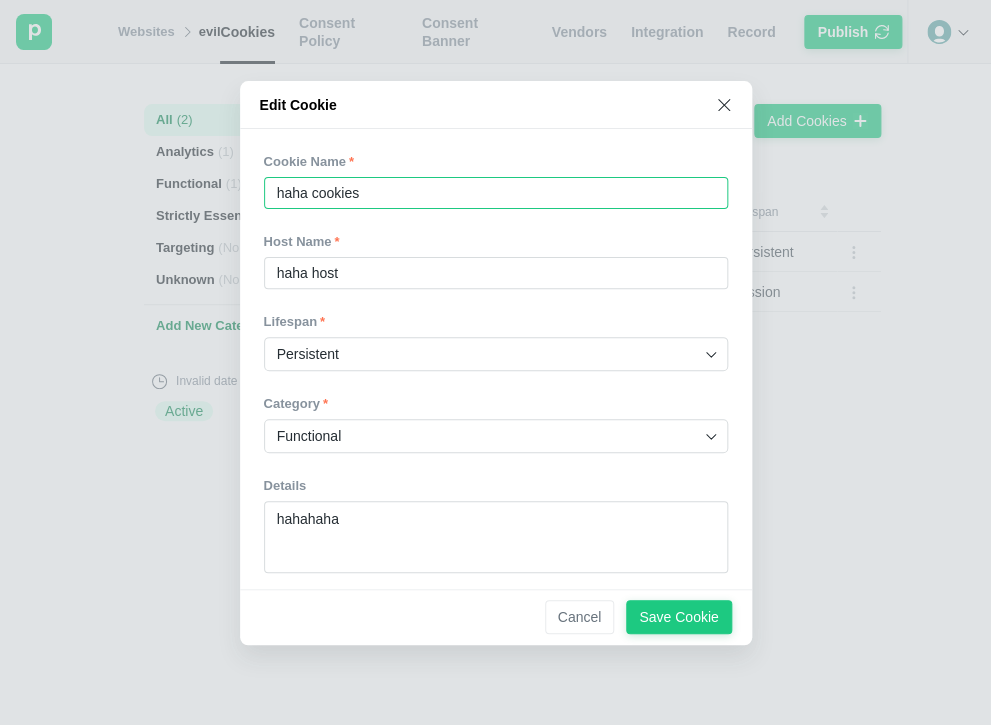click on "haha cookies" at bounding box center [496, 193] 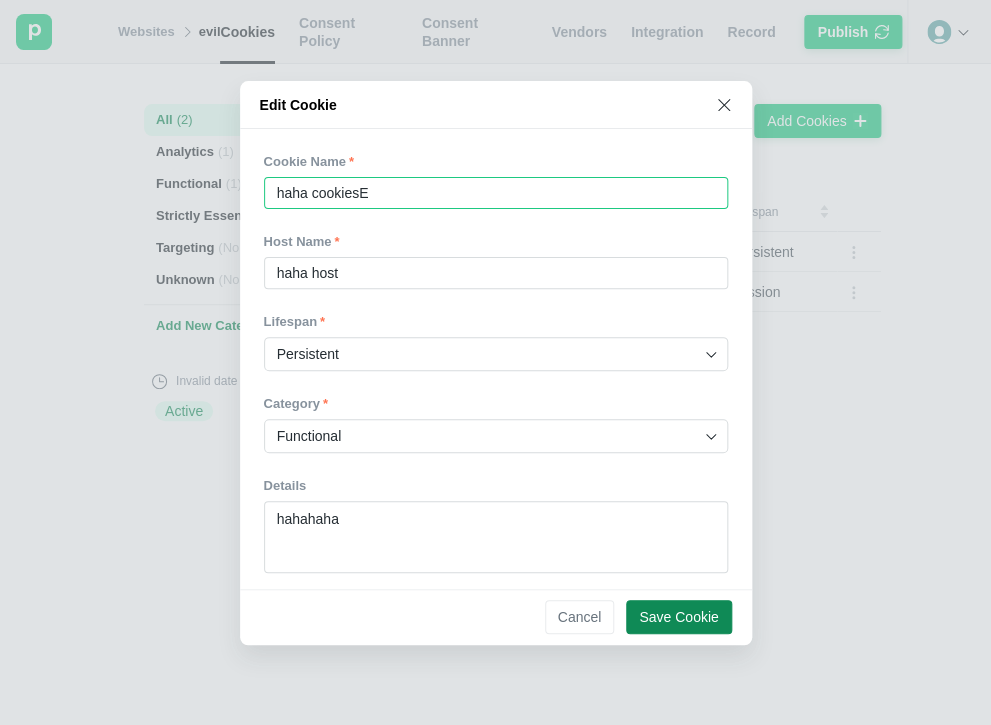 type on "haha cookiesE" 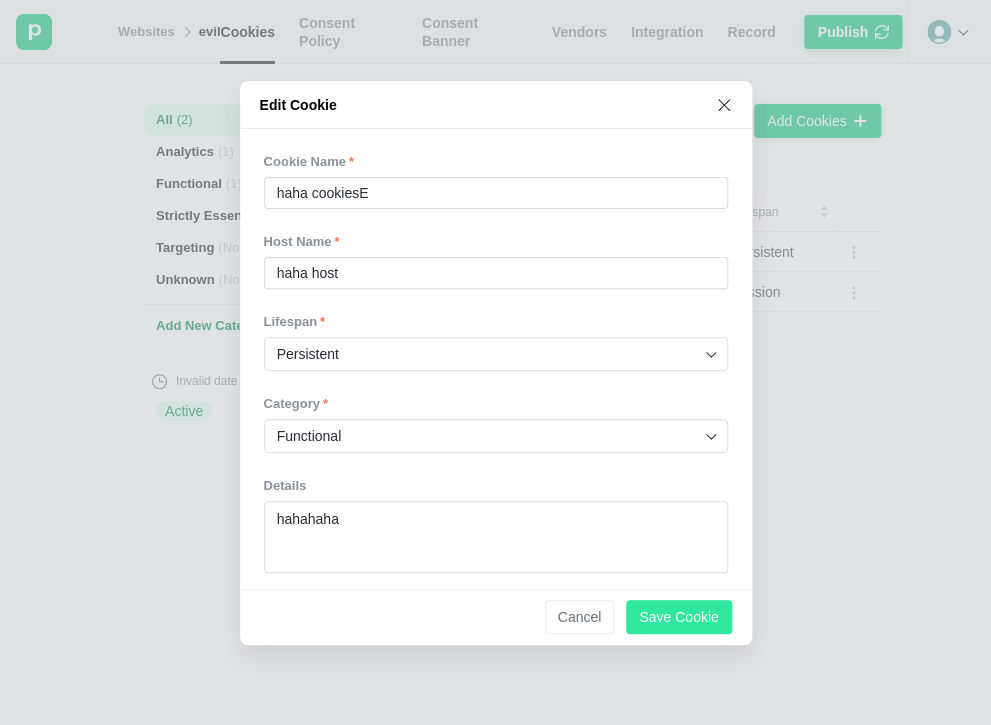 click on "Save Cookie" at bounding box center (678, 617) 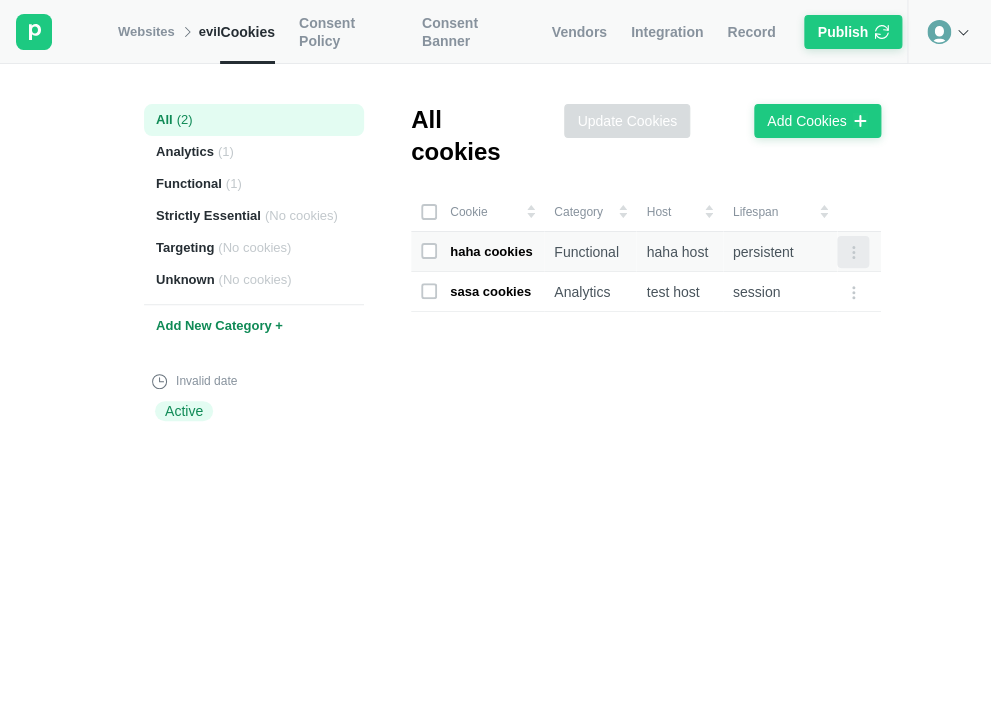 click 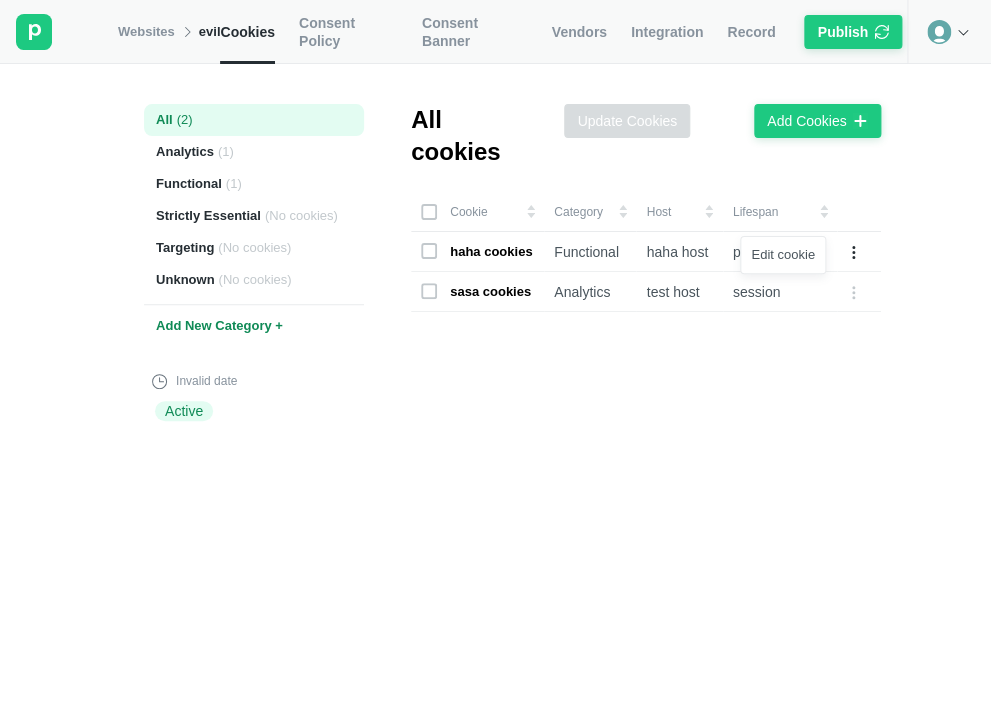 click on "Cookie Category Host Lifespan   haha cookies Functional haha host persistent sasa cookies Analytics test host session" at bounding box center [646, 452] 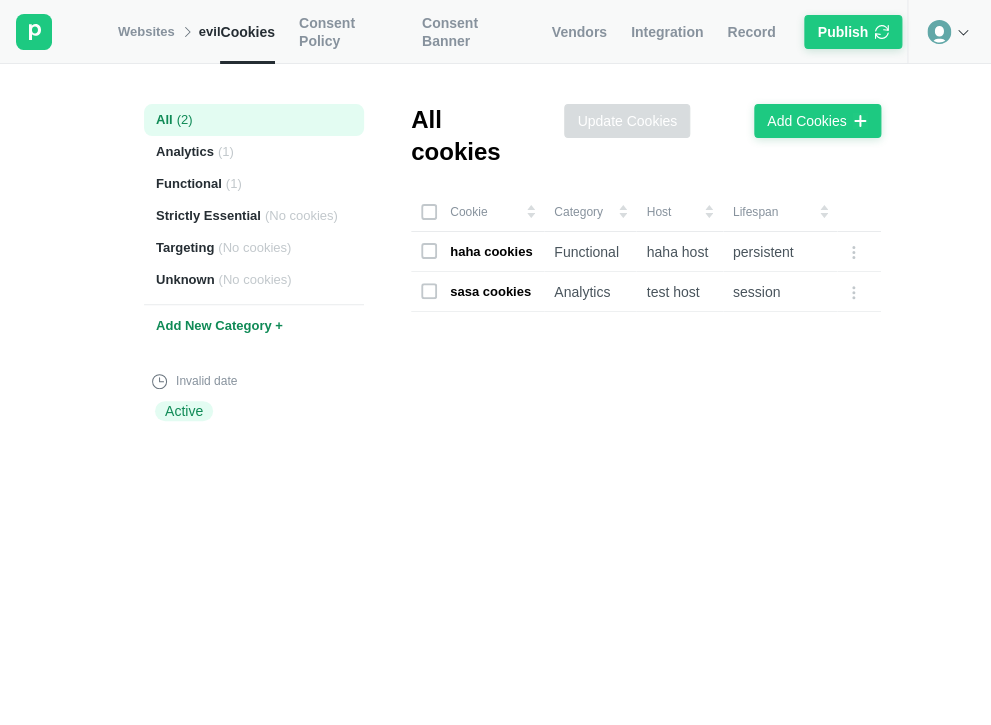 click on "All ( 2 ) Analytics ( 1 ) Functional ( 1 ) Strictly Essential ( No cookies ) Targeting ( No cookies ) Unknown ( No cookies ) Add New Category + Invalid date Active All cookies   Update Cookies Add Cookies Cookie Category Host Lifespan   haha cookies Functional haha host persistent sasa cookies Analytics test host session" at bounding box center [495, 394] 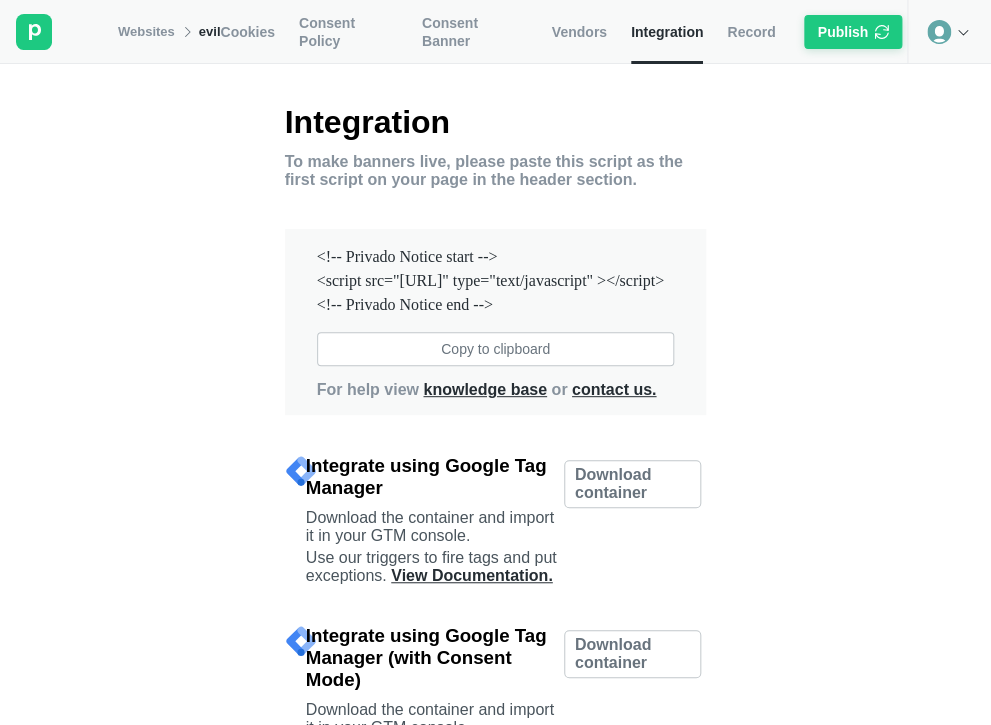 drag, startPoint x: 403, startPoint y: 324, endPoint x: 408, endPoint y: 361, distance: 37.336308 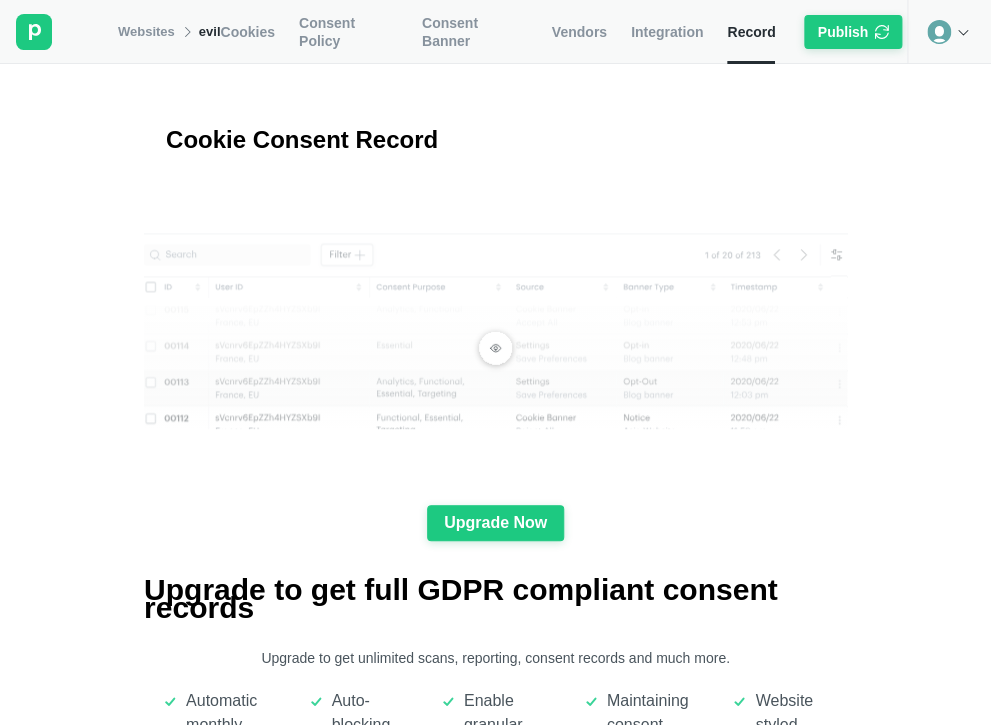 click 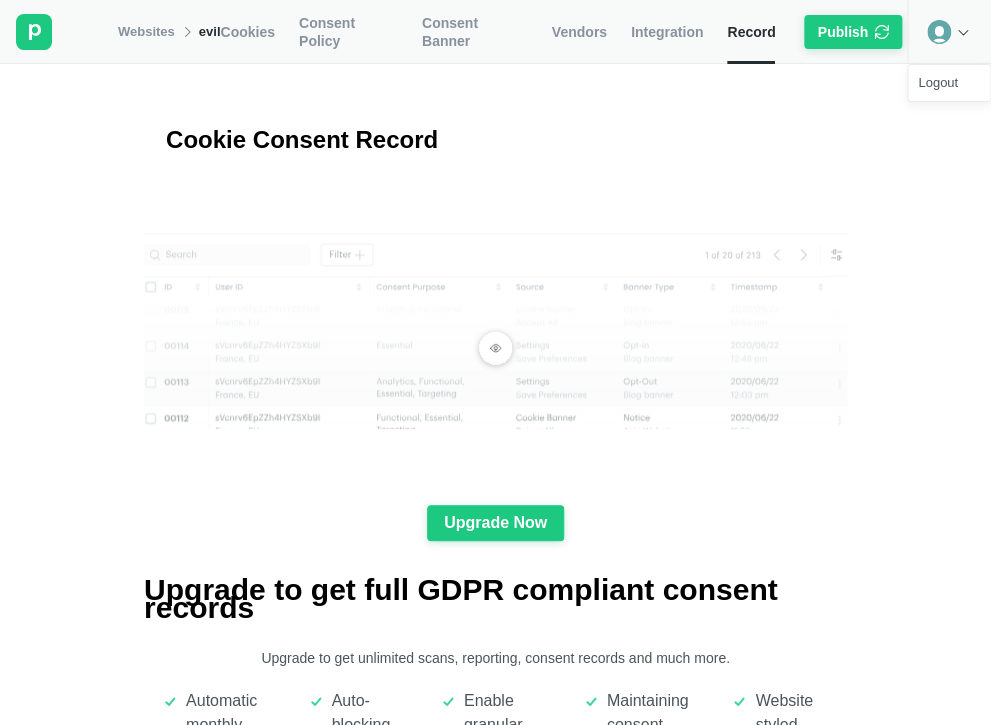 click on "Cookie Consent Record" at bounding box center [495, 140] 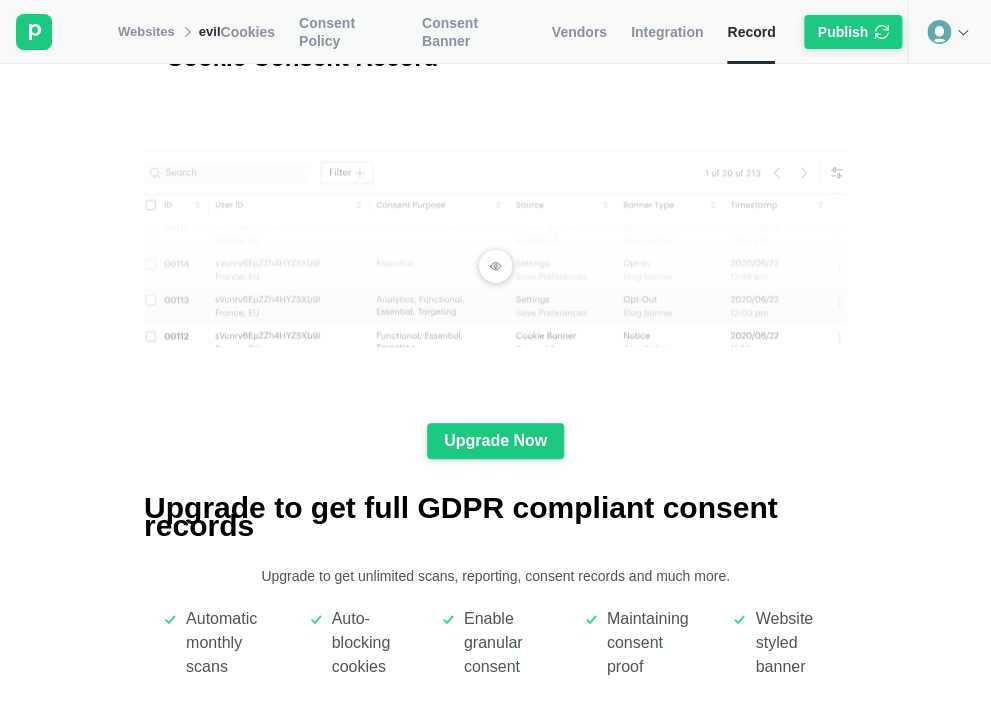 scroll, scrollTop: 0, scrollLeft: 0, axis: both 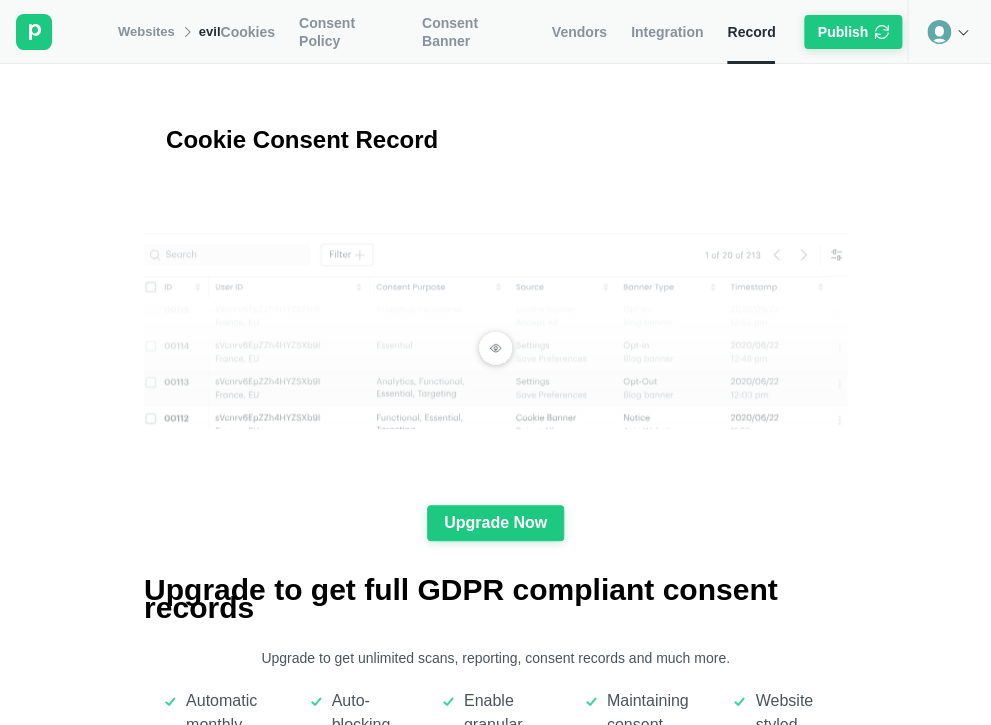 click on "Integration" at bounding box center [667, 32] 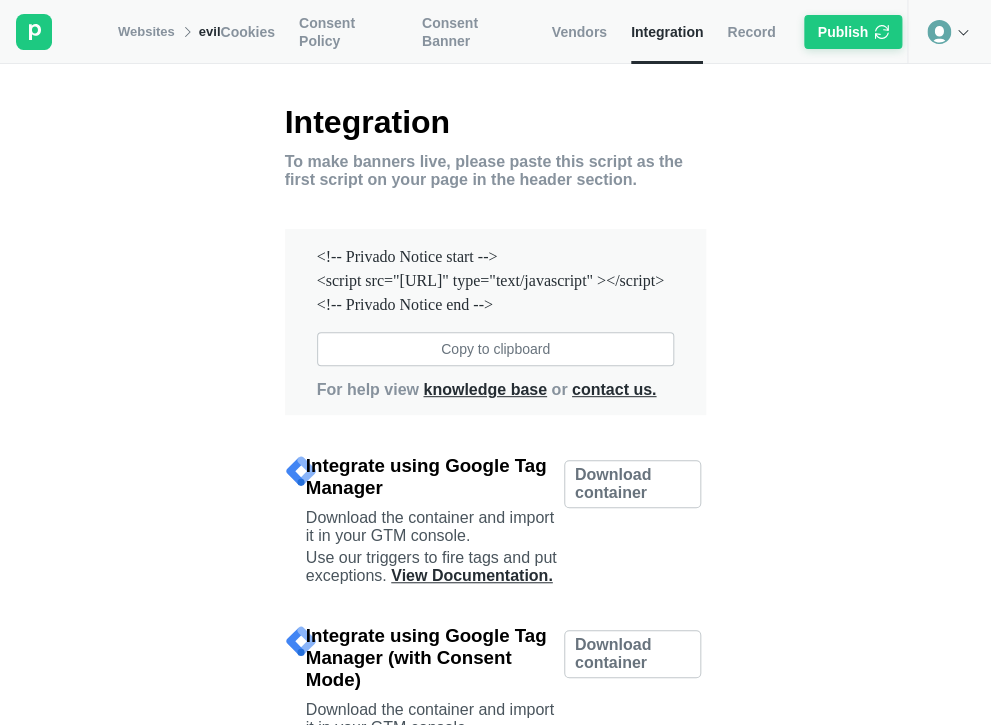 click on "Vendors" at bounding box center [579, 32] 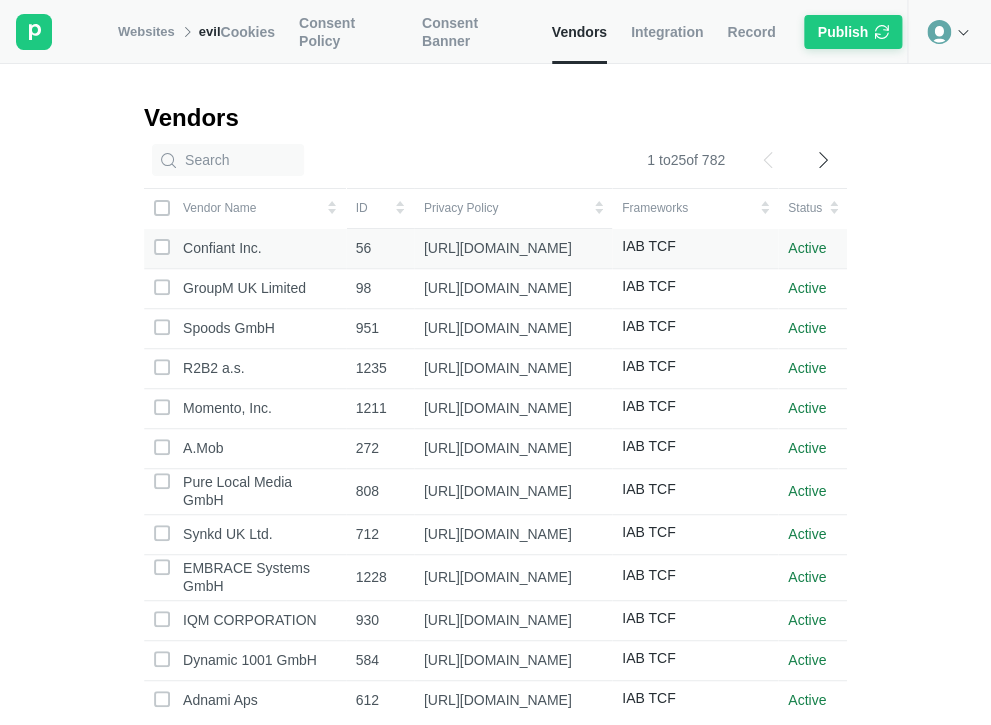 click 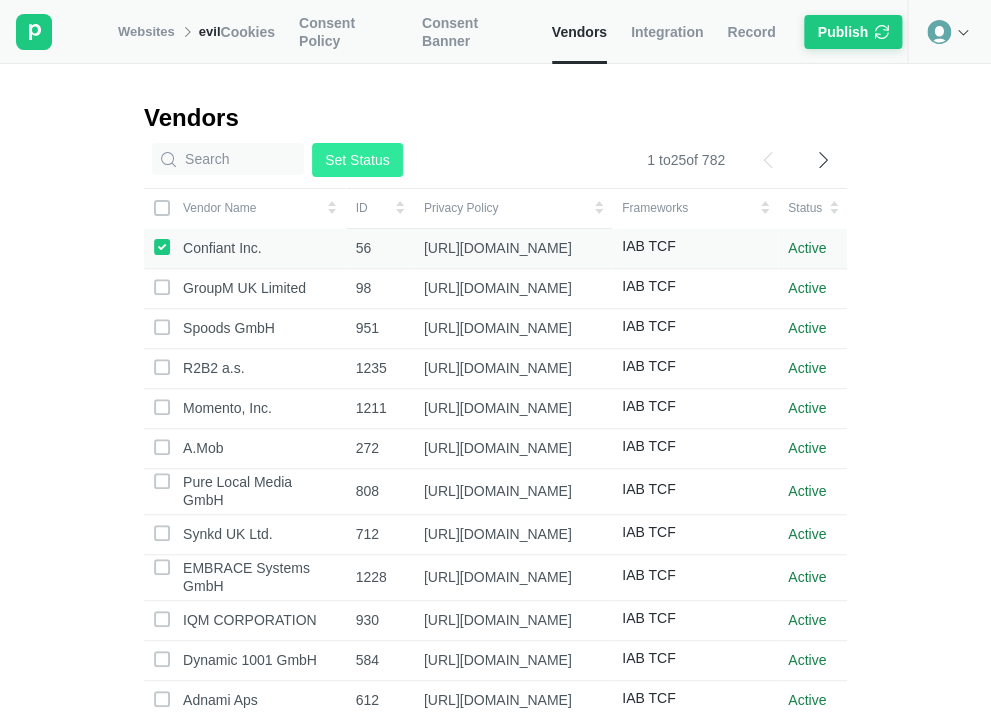 click on "Set Status" at bounding box center (357, 160) 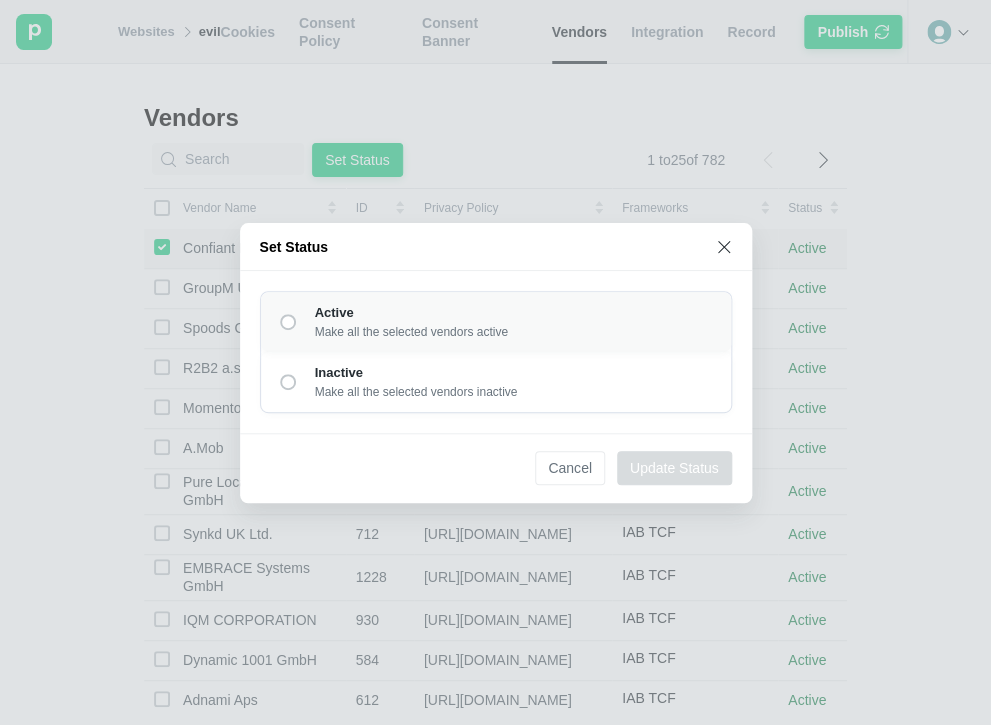 click on "Make all the selected vendors active" at bounding box center (411, 332) 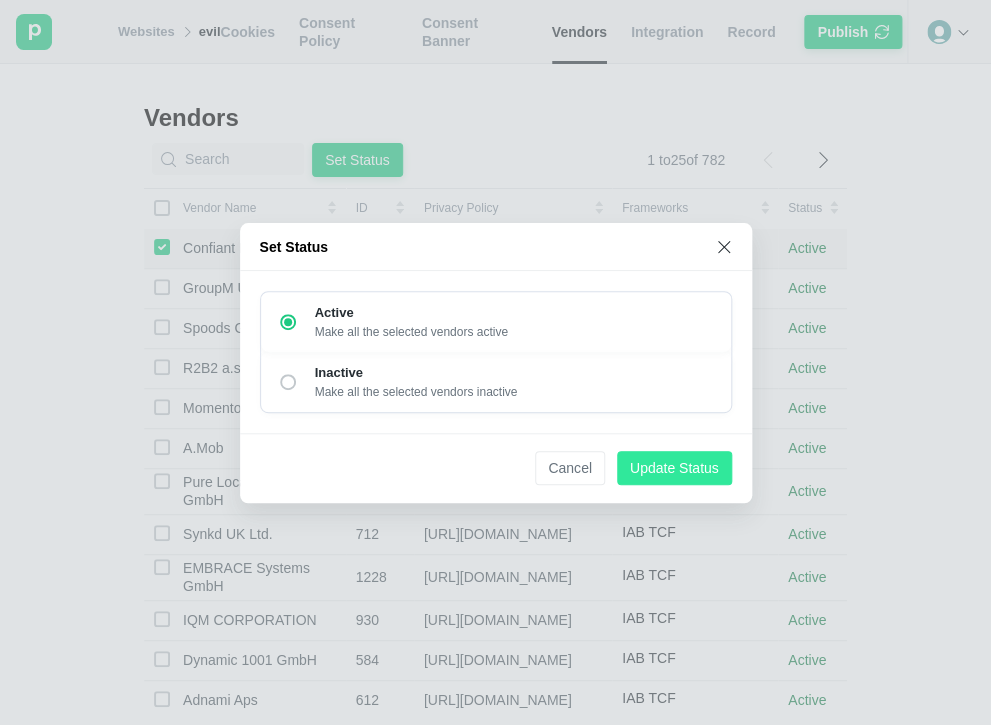 click on "Update Status" at bounding box center [674, 468] 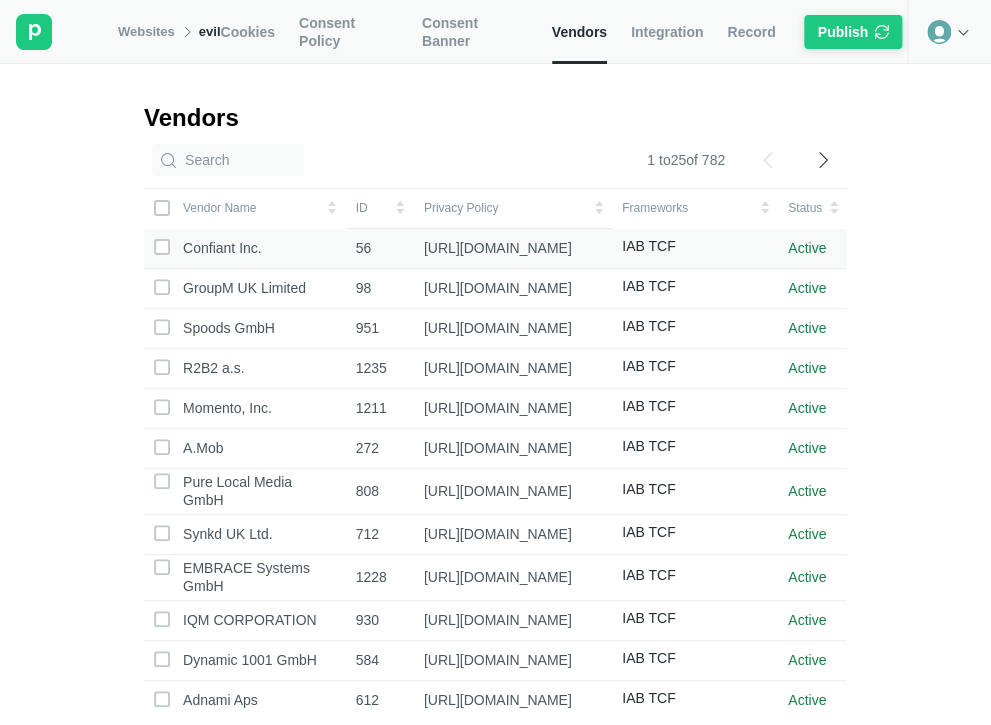 click on "Vendors 1    to  25  of    782 Vendor Name ID Privacy Policy Frameworks Status Confiant Inc. 56 https://www.confiant.com/privacy IAB TCF Active GroupM UK Limited 98 https://www.groupm.com/privacy-notice IAB TCF Active Spoods GmbH 951 https://www.spoods.info/#gdpr IAB TCF Active R2B2 a.s. 1235 https://r2b2.io/privacy-policy IAB TCF Active Momento, Inc. 1211 https://momento.team/privacy-policy IAB TCF Active A.Mob 272 https://we-are-adot.com/privacy-policy/ IAB TCF Active Pure Local Media GmbH 808 https://purelocalmedia.de/?page_id=593 IAB TCF Active Synkd UK Ltd. 712 https://synkd.life/privacypolicy.pdf IAB TCF Active EMBRACE Systems GmbH 1228 https://www.embrace.systems/datenschutz-embrace-platform IAB TCF Active IQM CORPORATION 930 https://iqm.com/privacy-policy IAB TCF Active Dynamic 1001 GmbH 584 https://dynamic-tracking.com/Datenschutz.aspx IAB TCF Active Adnami Aps 612 https://www.adnami.io/privacy-policy-services IAB TCF Active Dentsu Italia SpA 707 https://www.dentsu.com/it/it/policies/info-cookie 910" at bounding box center (495, 434) 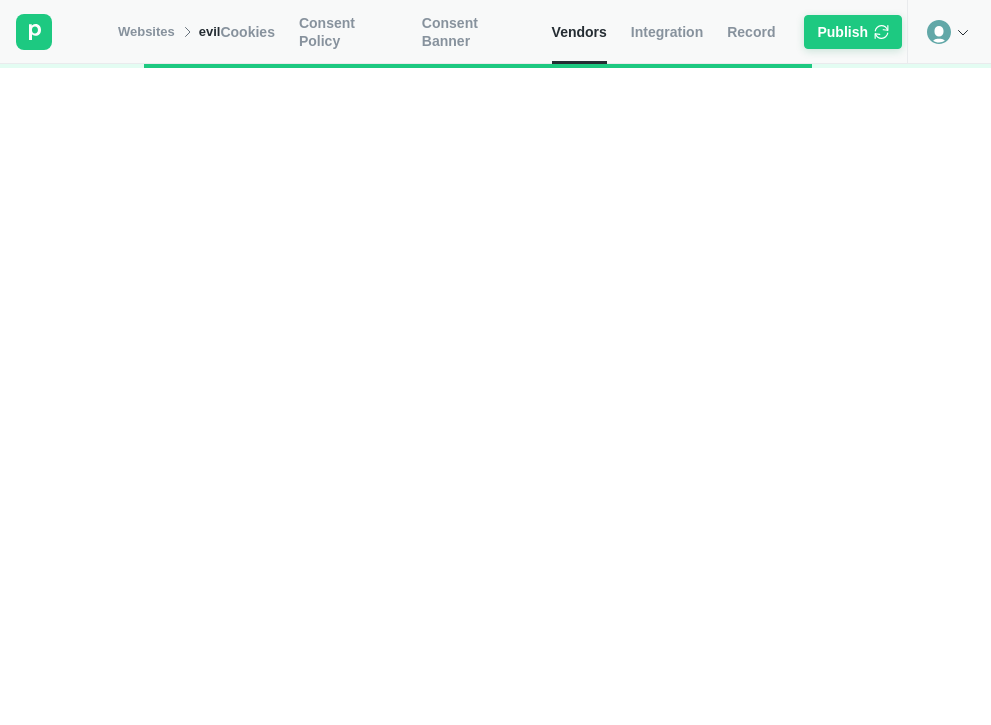 scroll, scrollTop: 0, scrollLeft: 0, axis: both 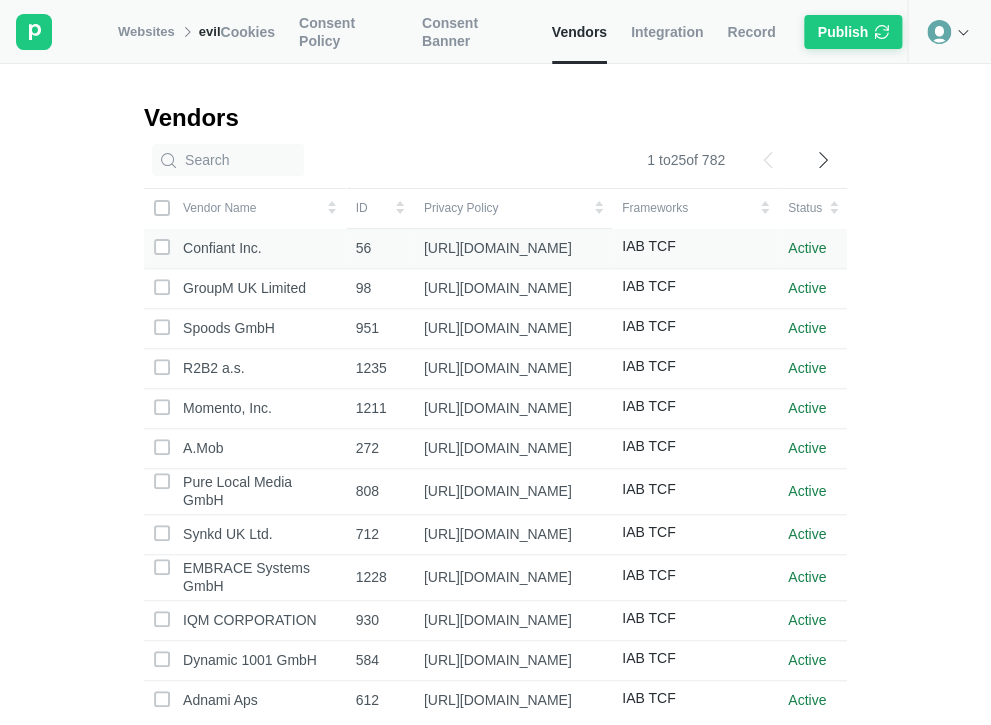 click 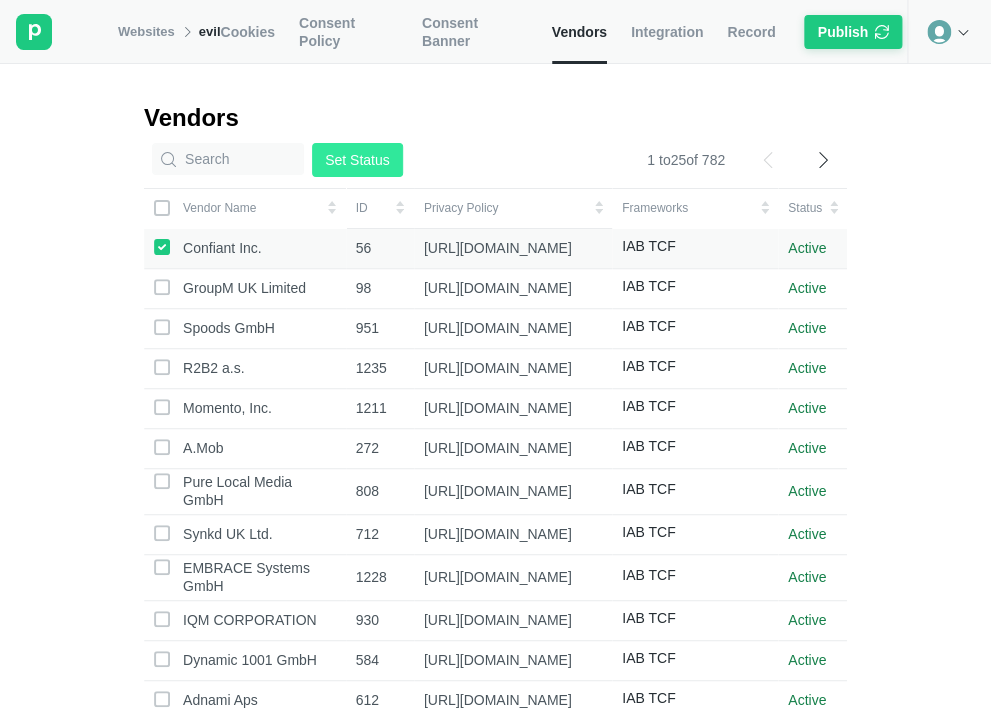 click on "Set Status" at bounding box center [357, 160] 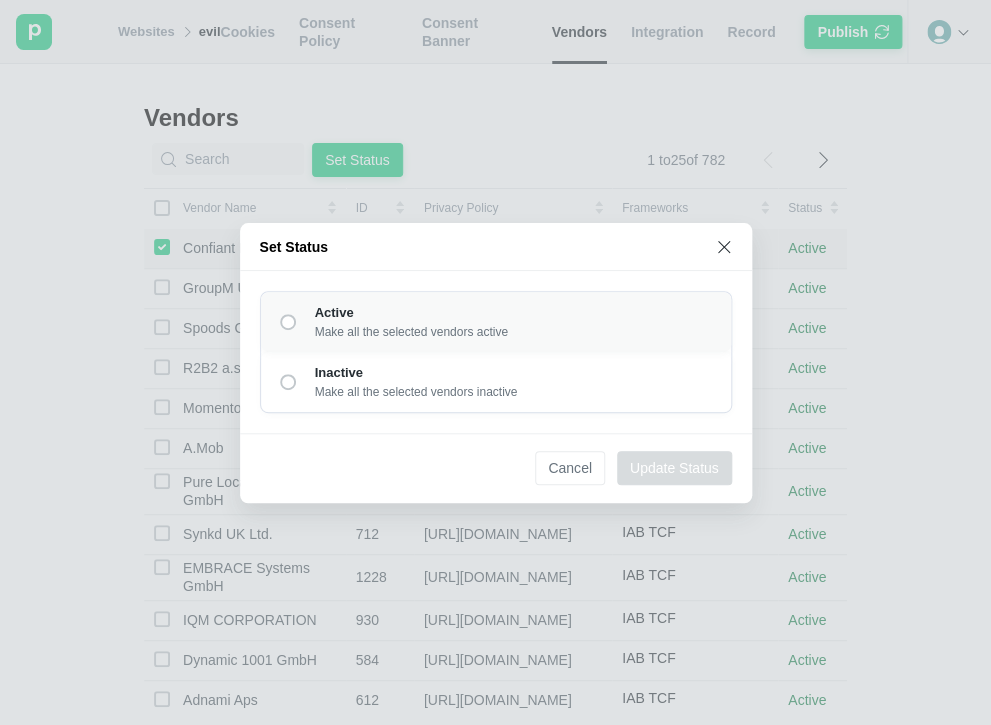 click on "Active Make all the selected vendors active" at bounding box center [496, 322] 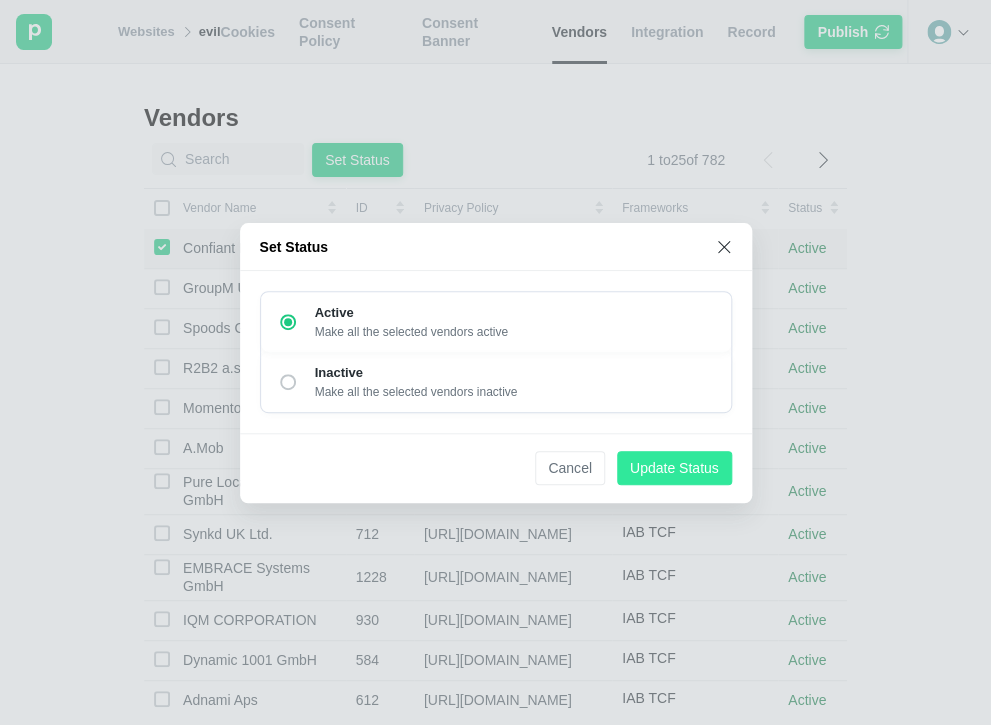 click on "Update Status" at bounding box center [674, 468] 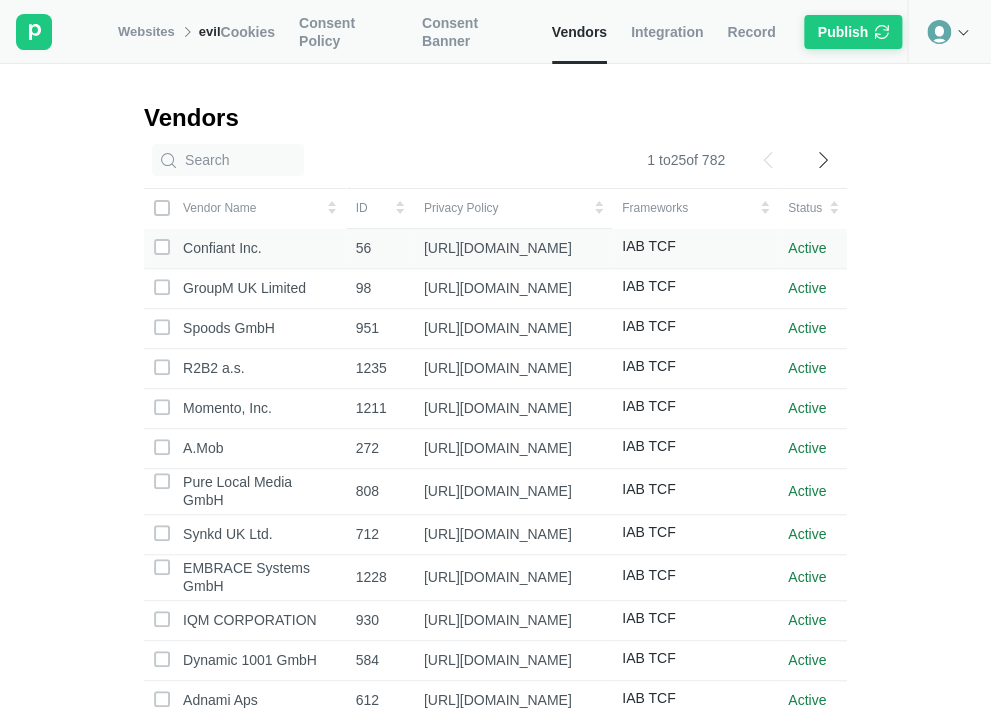 click on "1    to  25  of    782" at bounding box center (495, 160) 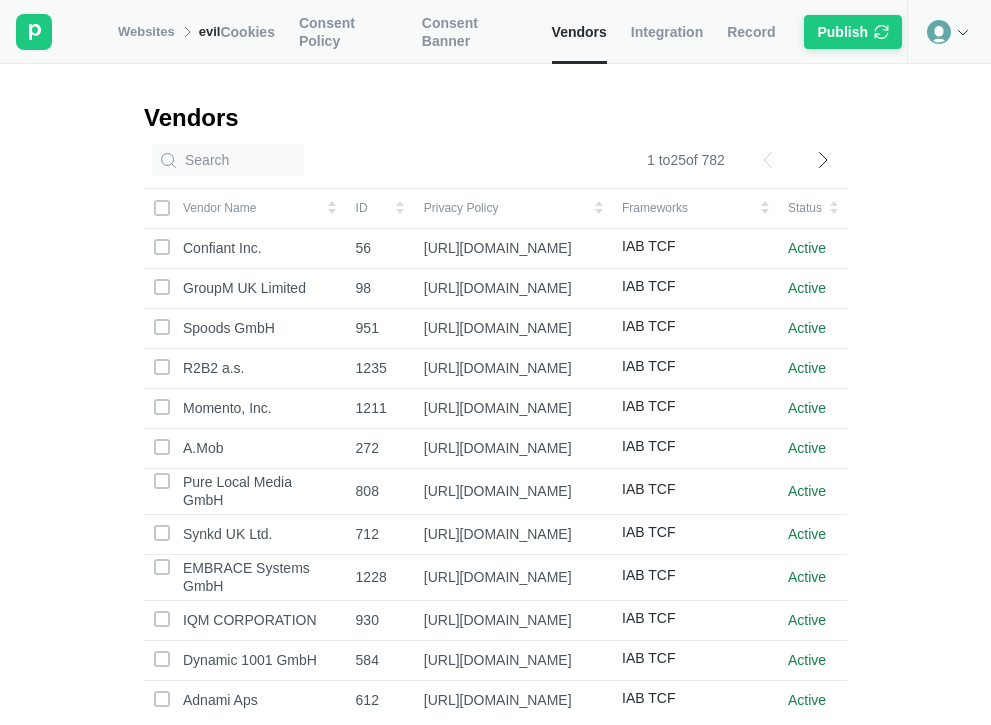 scroll, scrollTop: 0, scrollLeft: 0, axis: both 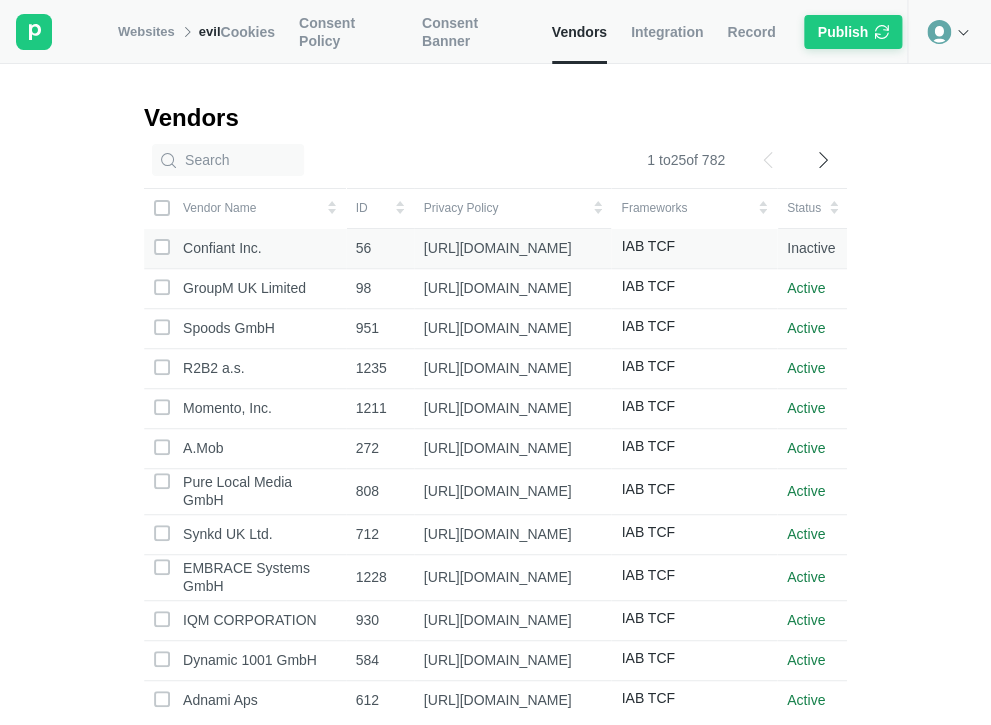 click 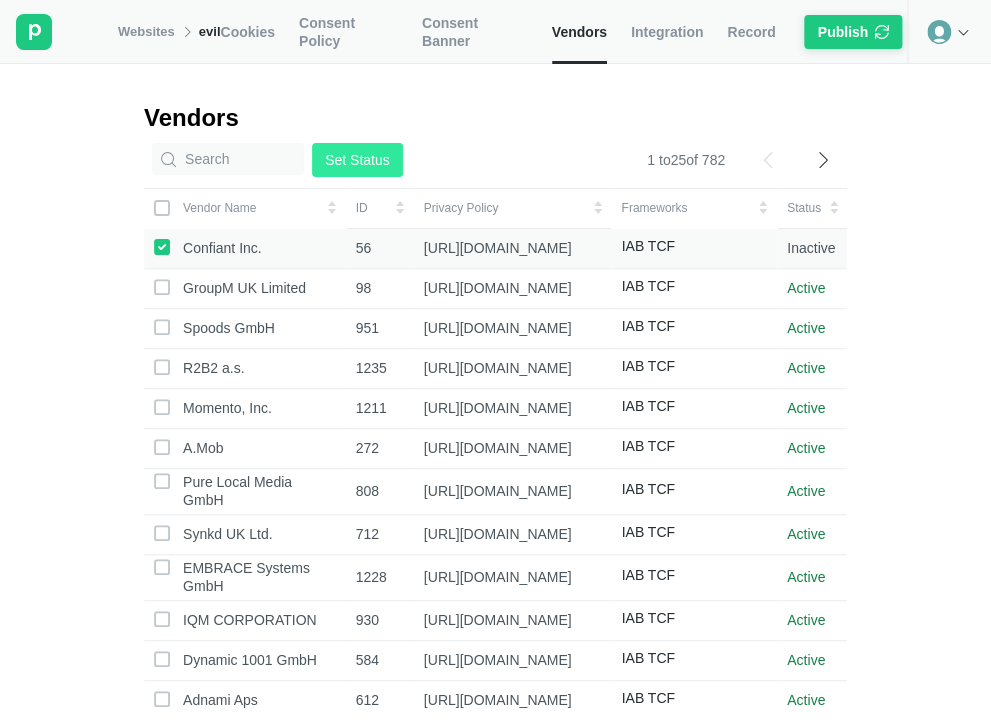 click on "Set Status" at bounding box center (357, 160) 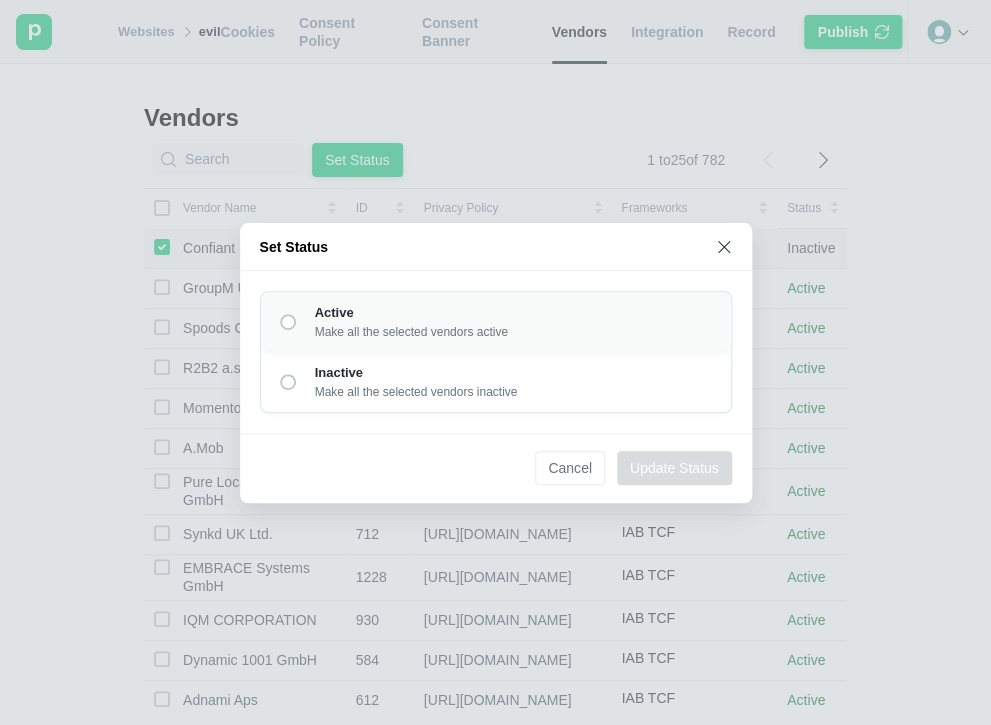click on "Make all the selected vendors active" at bounding box center (411, 332) 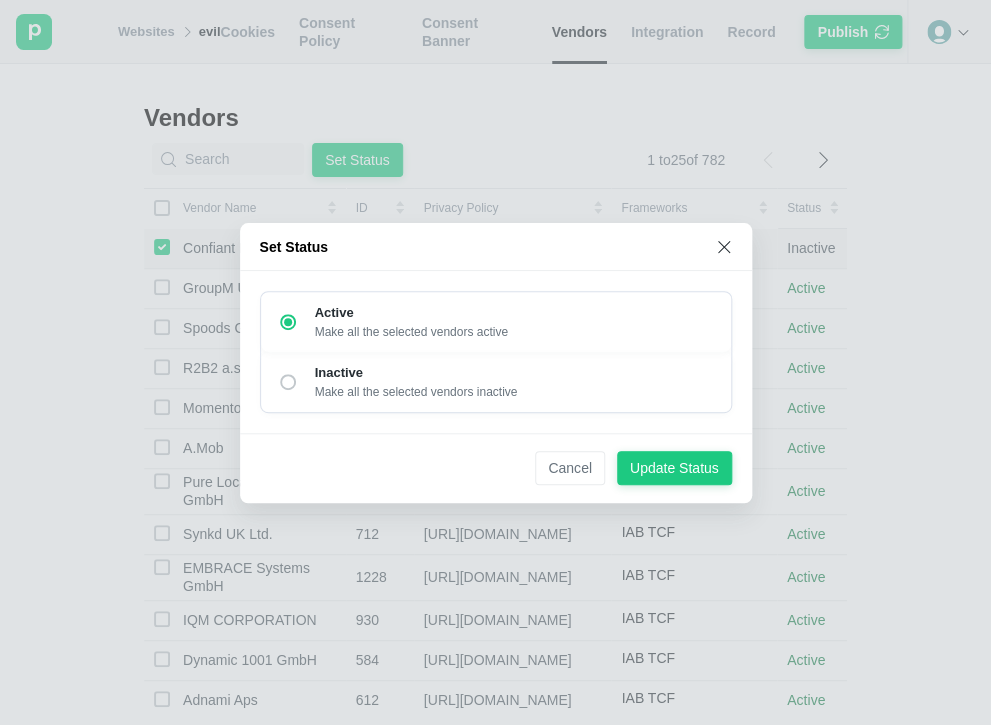 click on "Cancel Update Status" at bounding box center (496, 468) 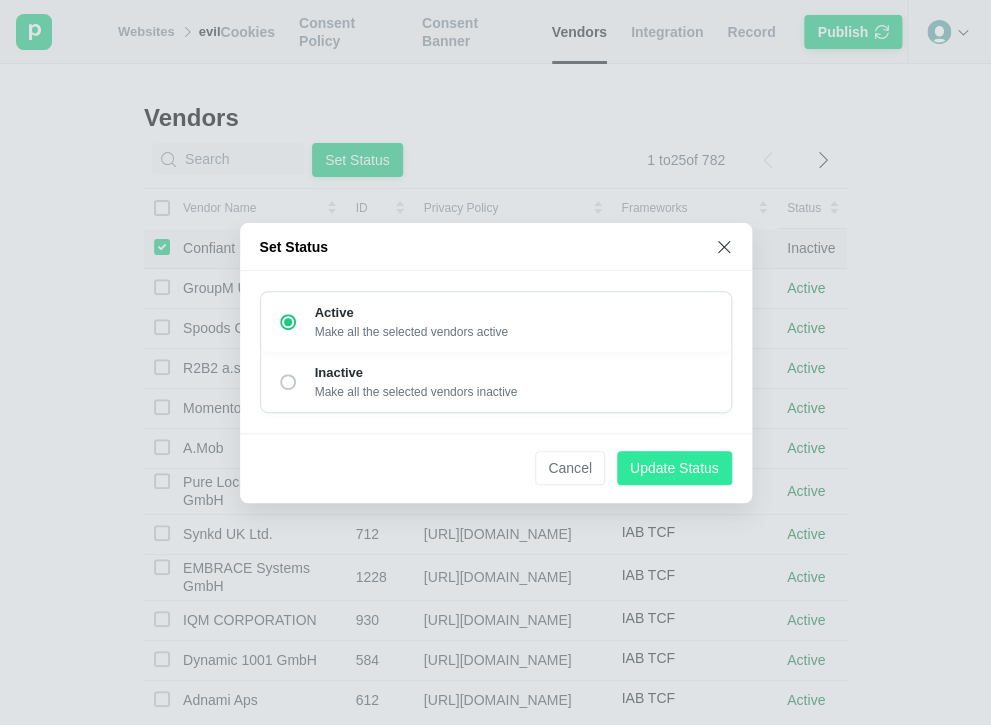 click on "Update Status" at bounding box center (674, 468) 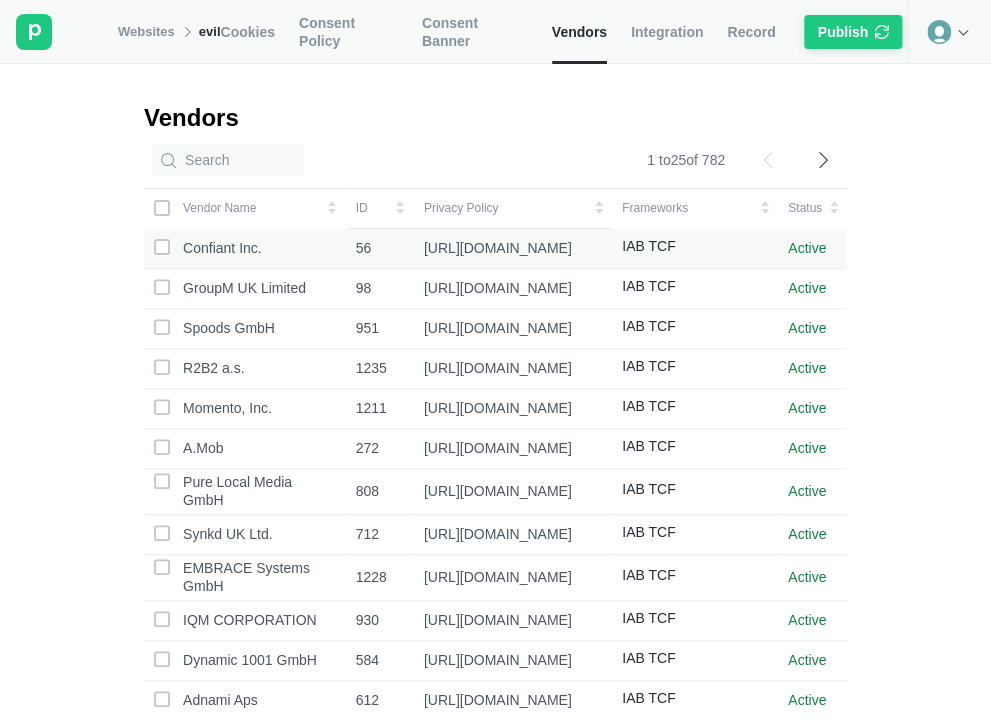 click on "Consent Banner" at bounding box center (475, 32) 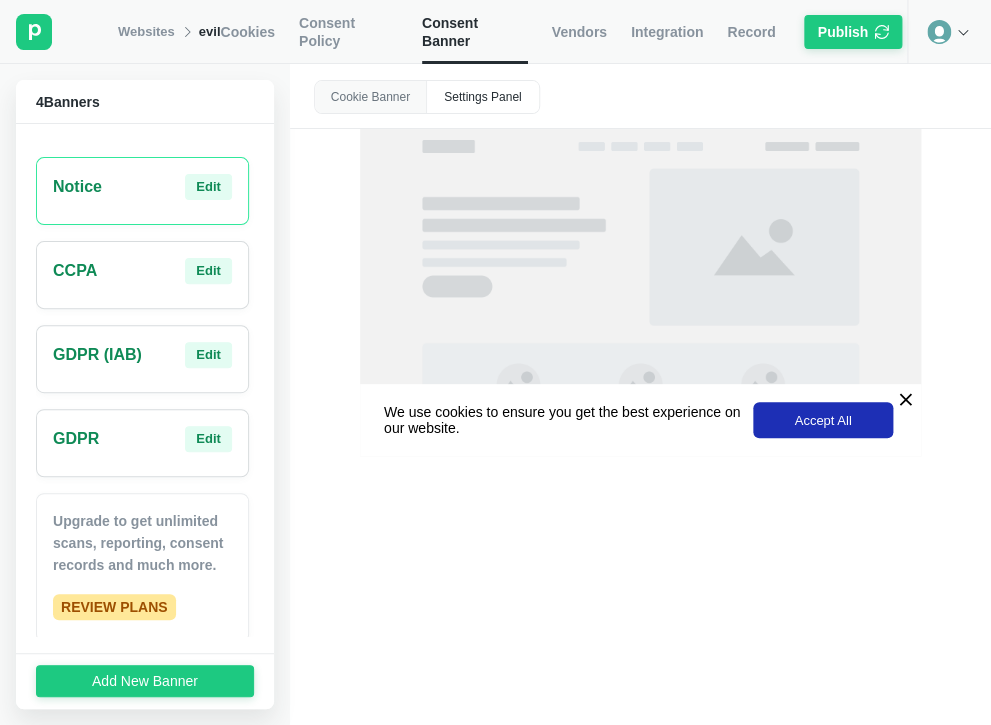 scroll, scrollTop: 0, scrollLeft: 0, axis: both 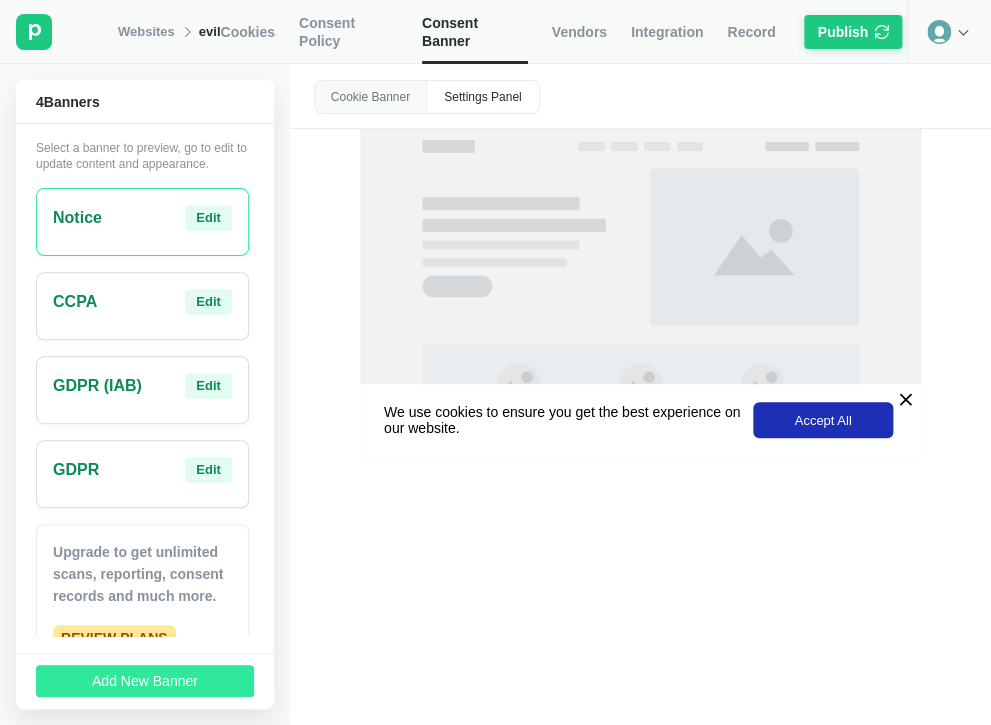 click on "Add New Banner" at bounding box center [145, 681] 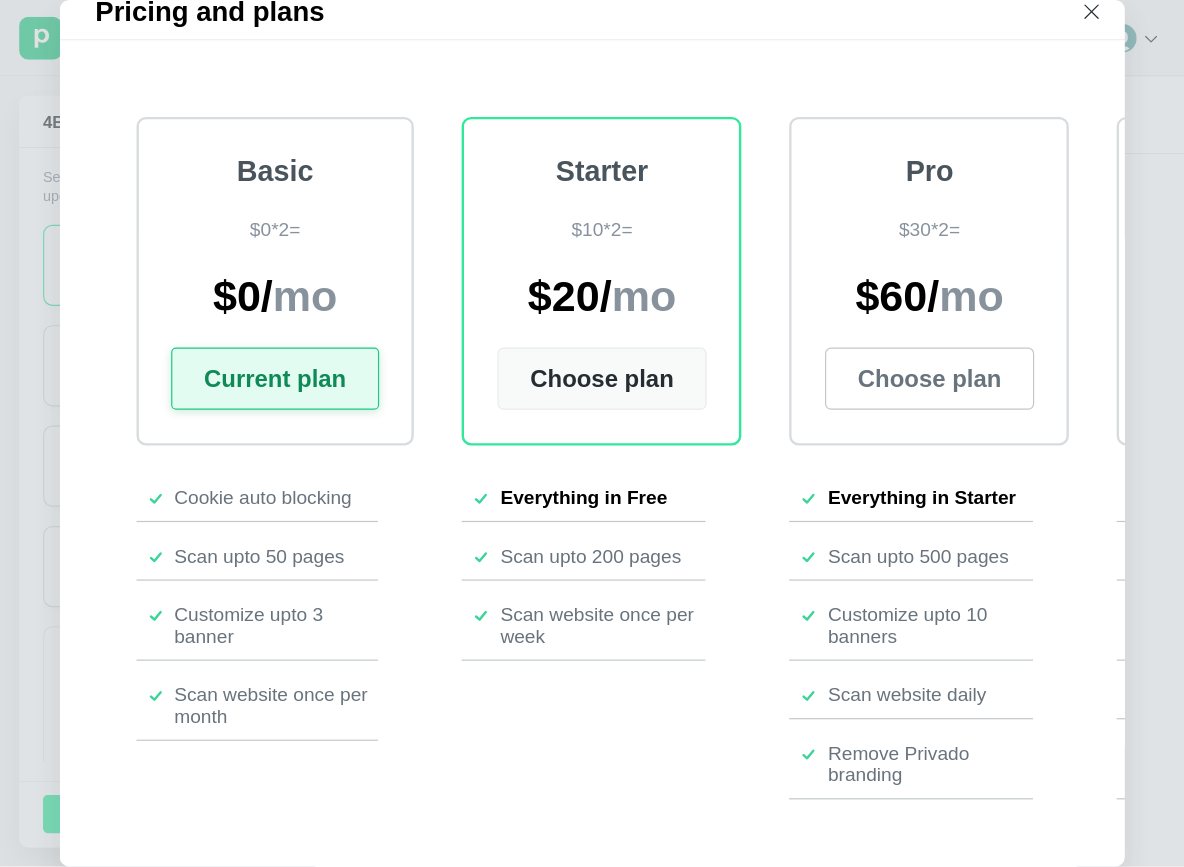scroll, scrollTop: 0, scrollLeft: 0, axis: both 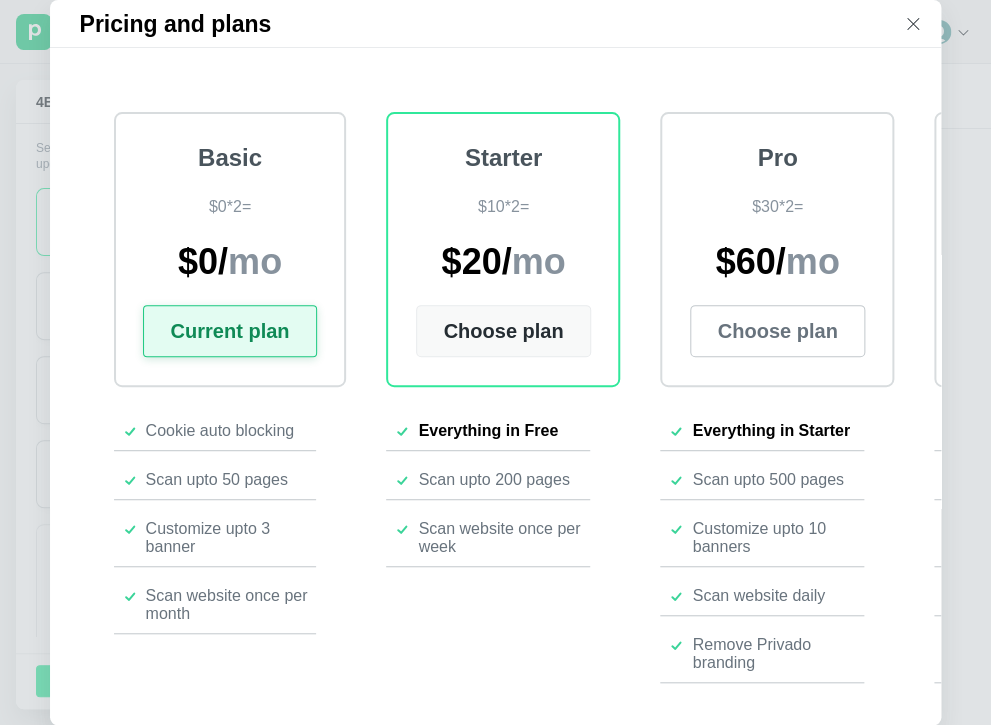 type 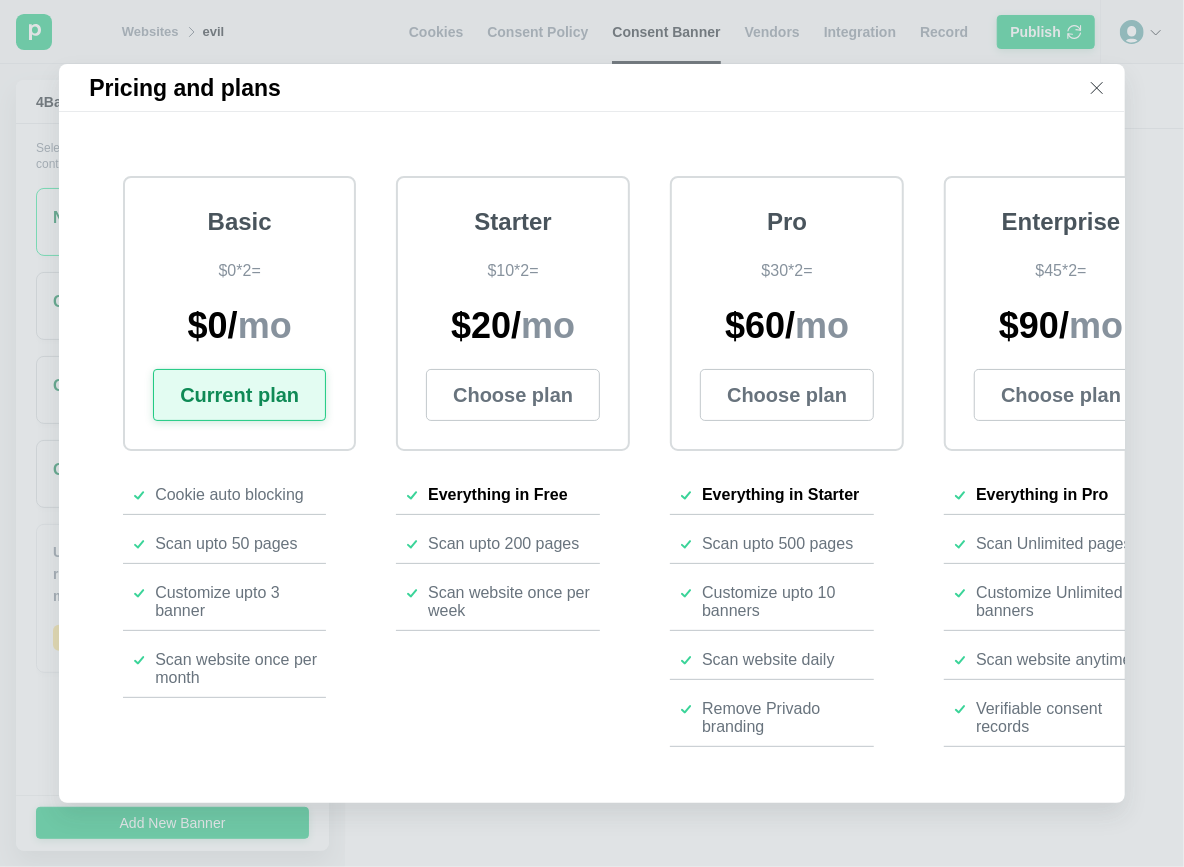 click 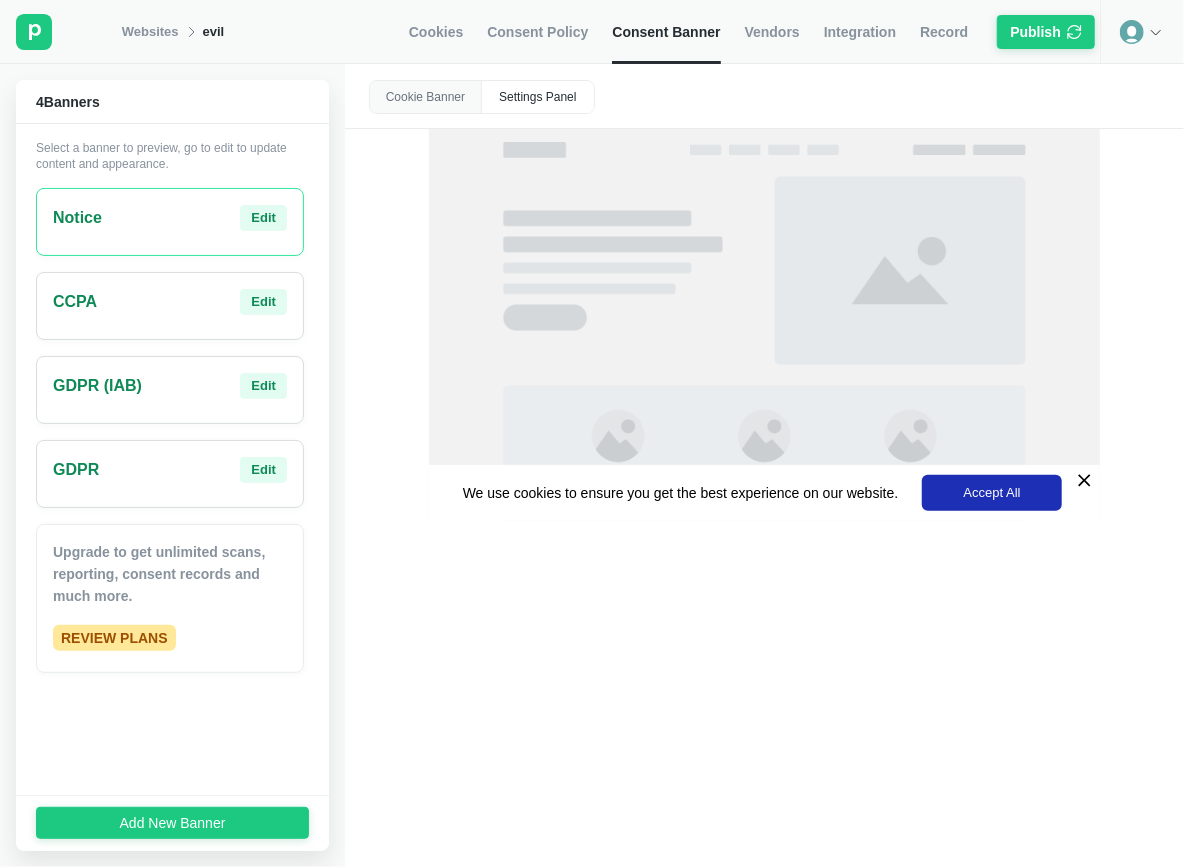click 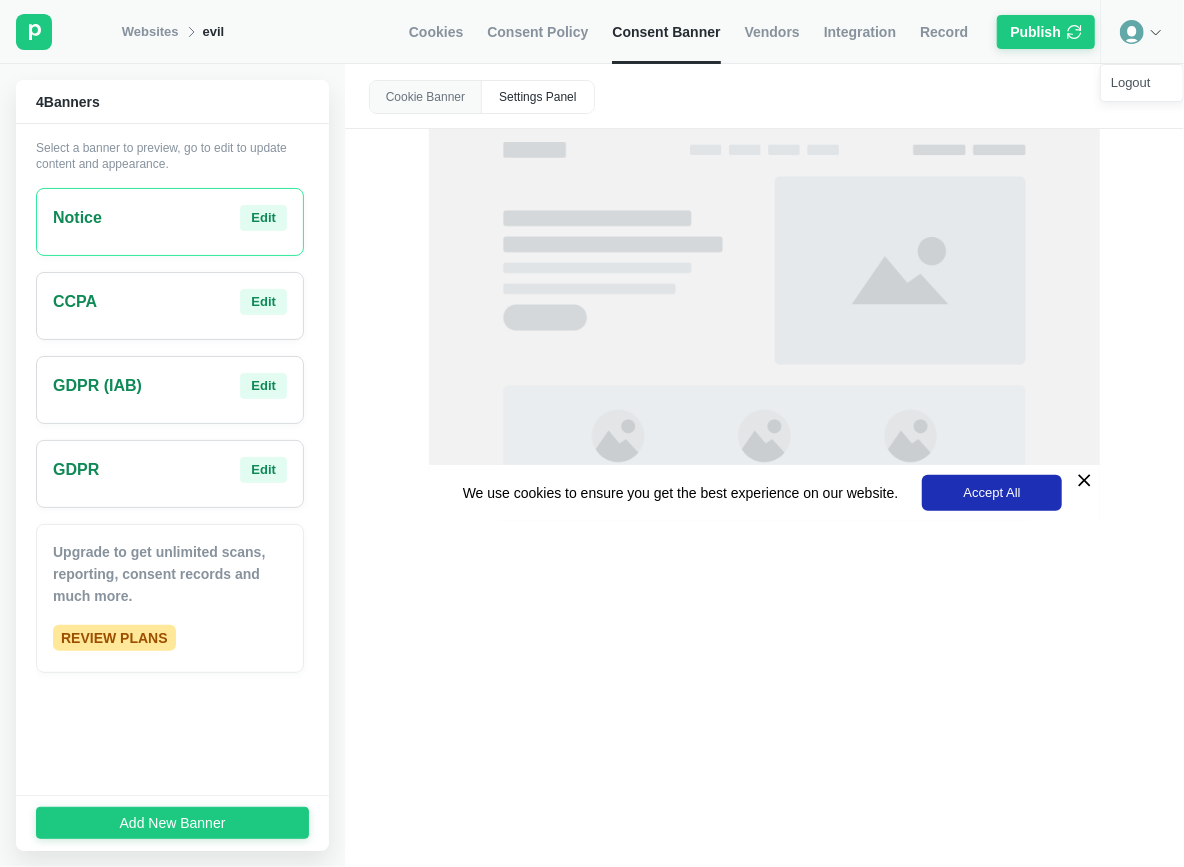 click on "Record" at bounding box center (944, 32) 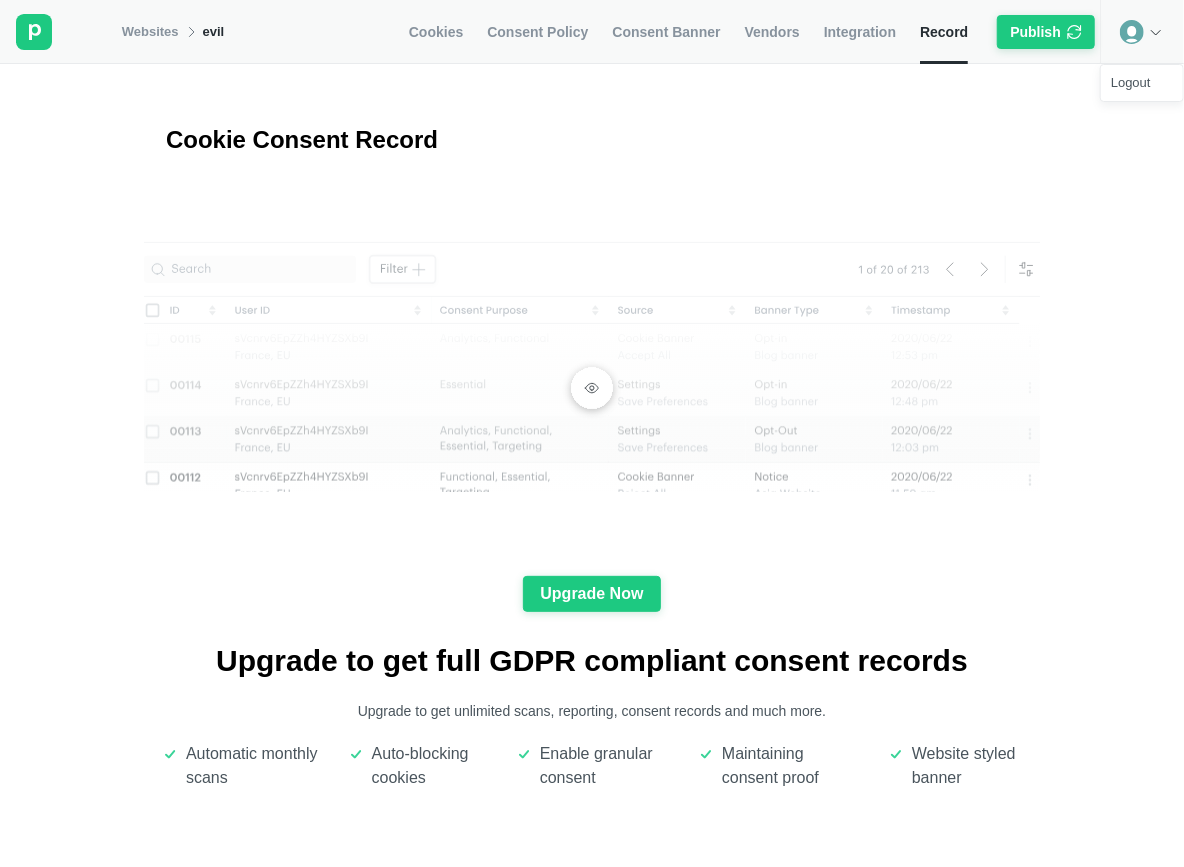 click 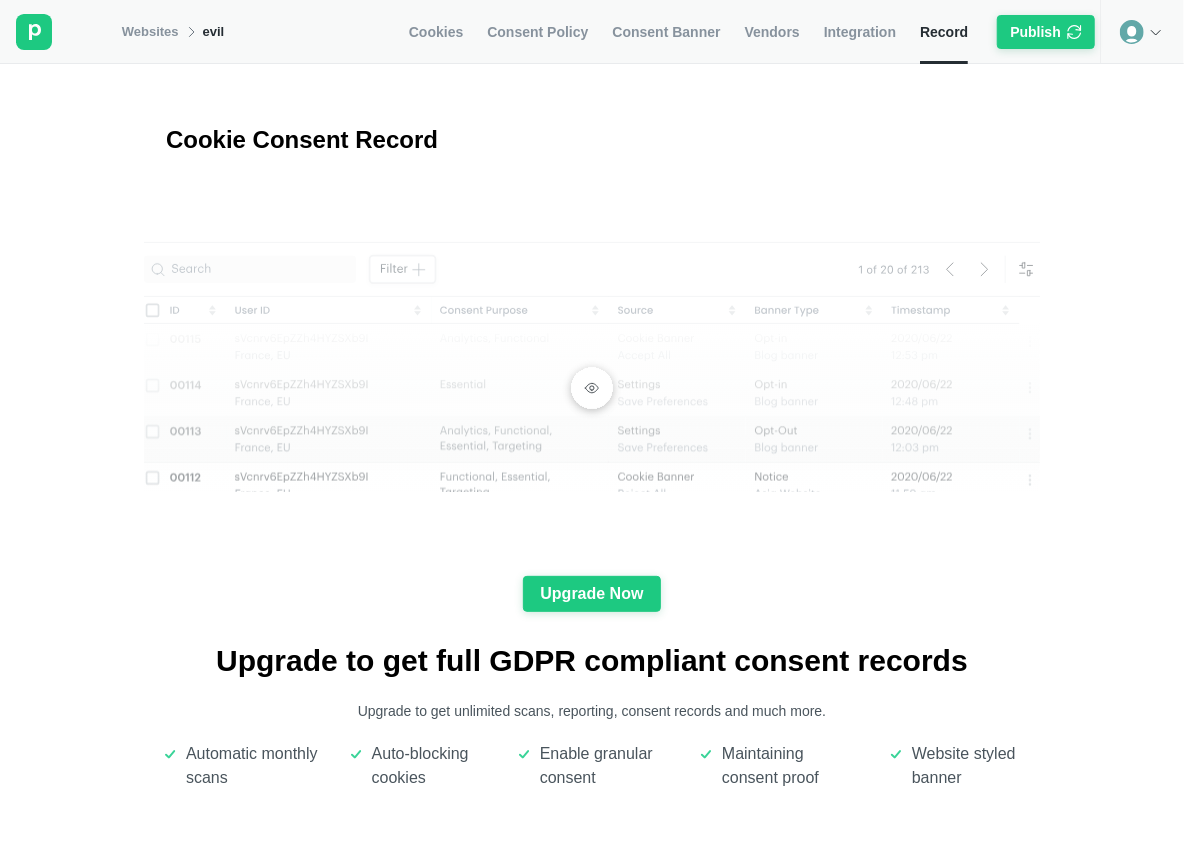 click on "Websites" at bounding box center (150, 32) 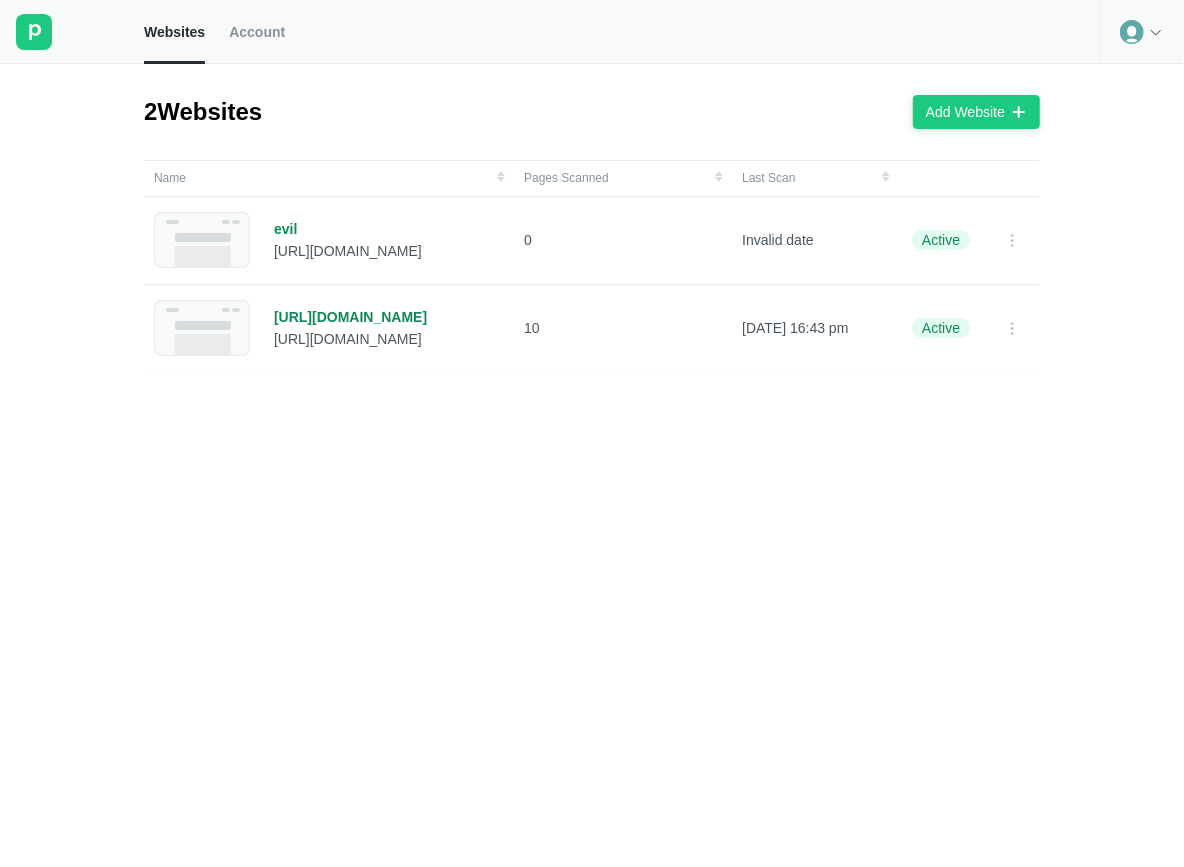click on "Account" at bounding box center (257, 32) 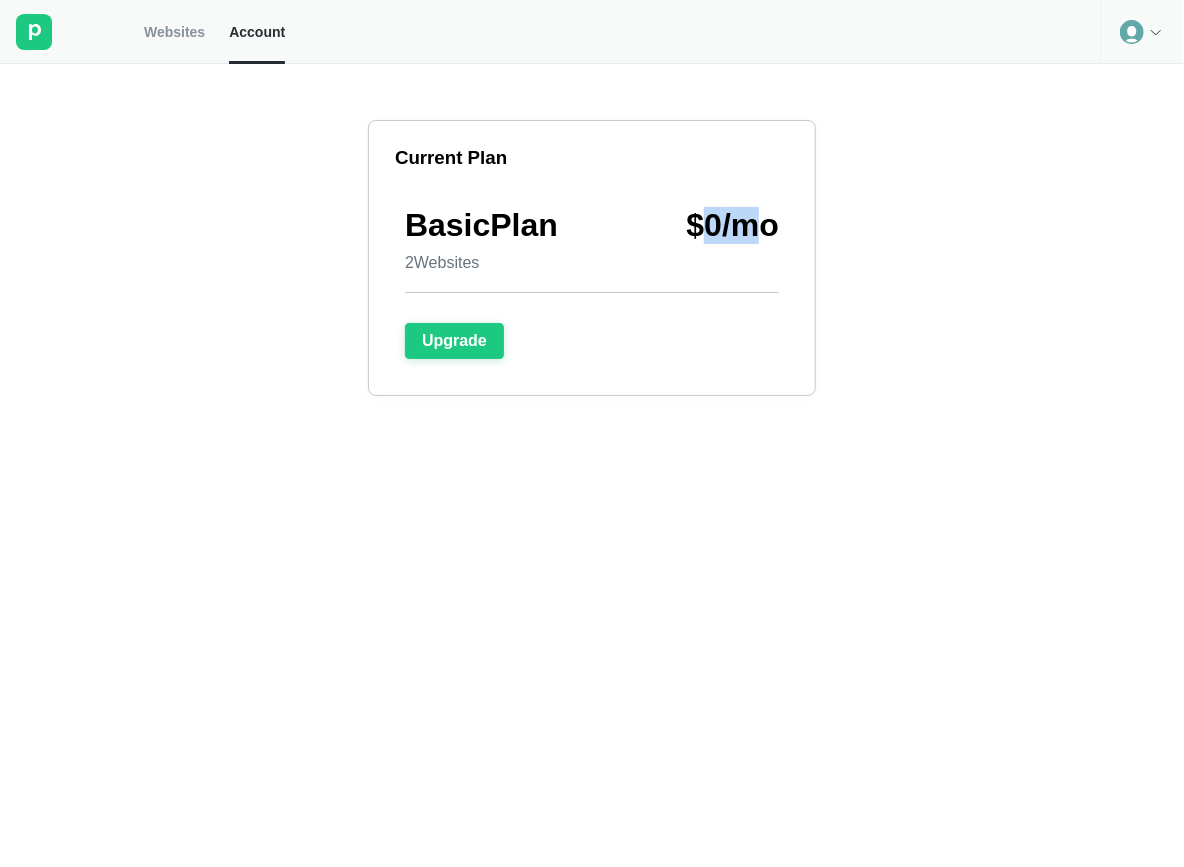 drag, startPoint x: 751, startPoint y: 238, endPoint x: 632, endPoint y: 391, distance: 193.82982 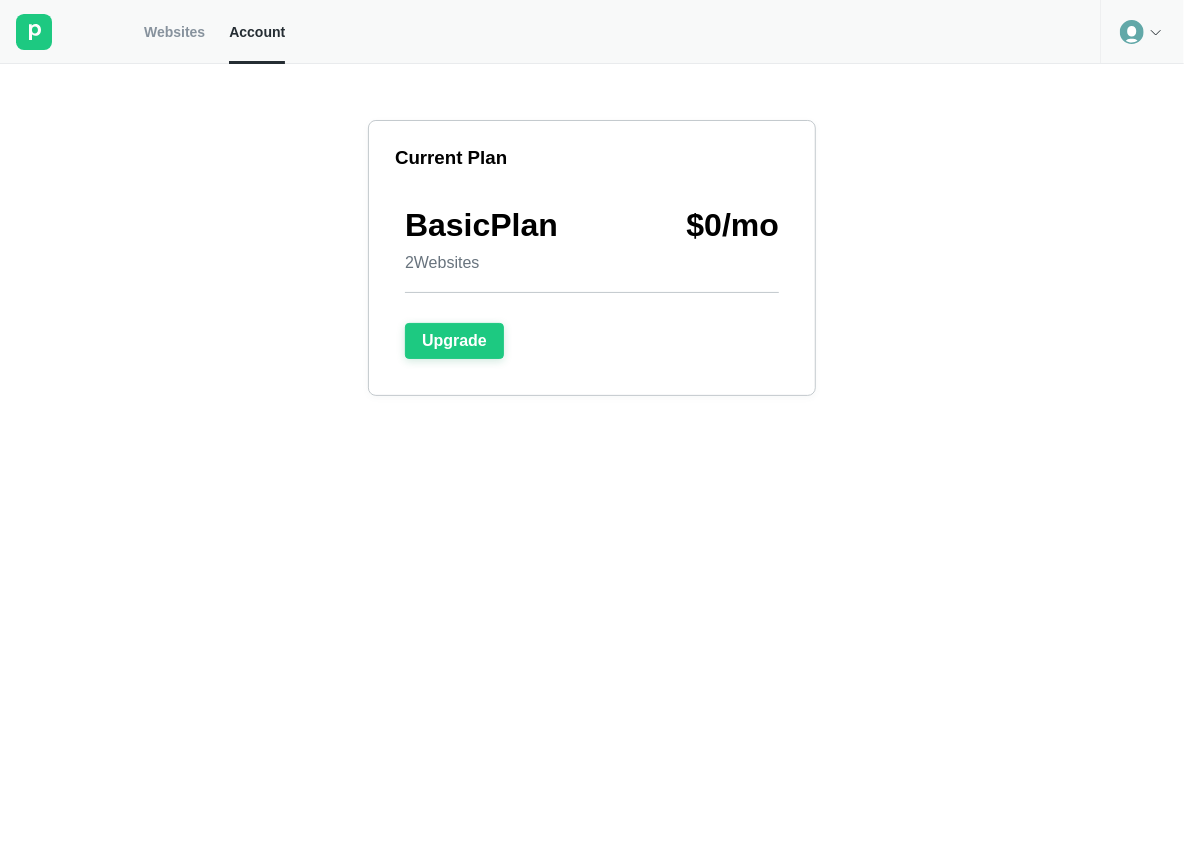 click on "Current Plan    Basic  Plan  2  Websites  $ 0 /mo  Upgrade" at bounding box center (592, 258) 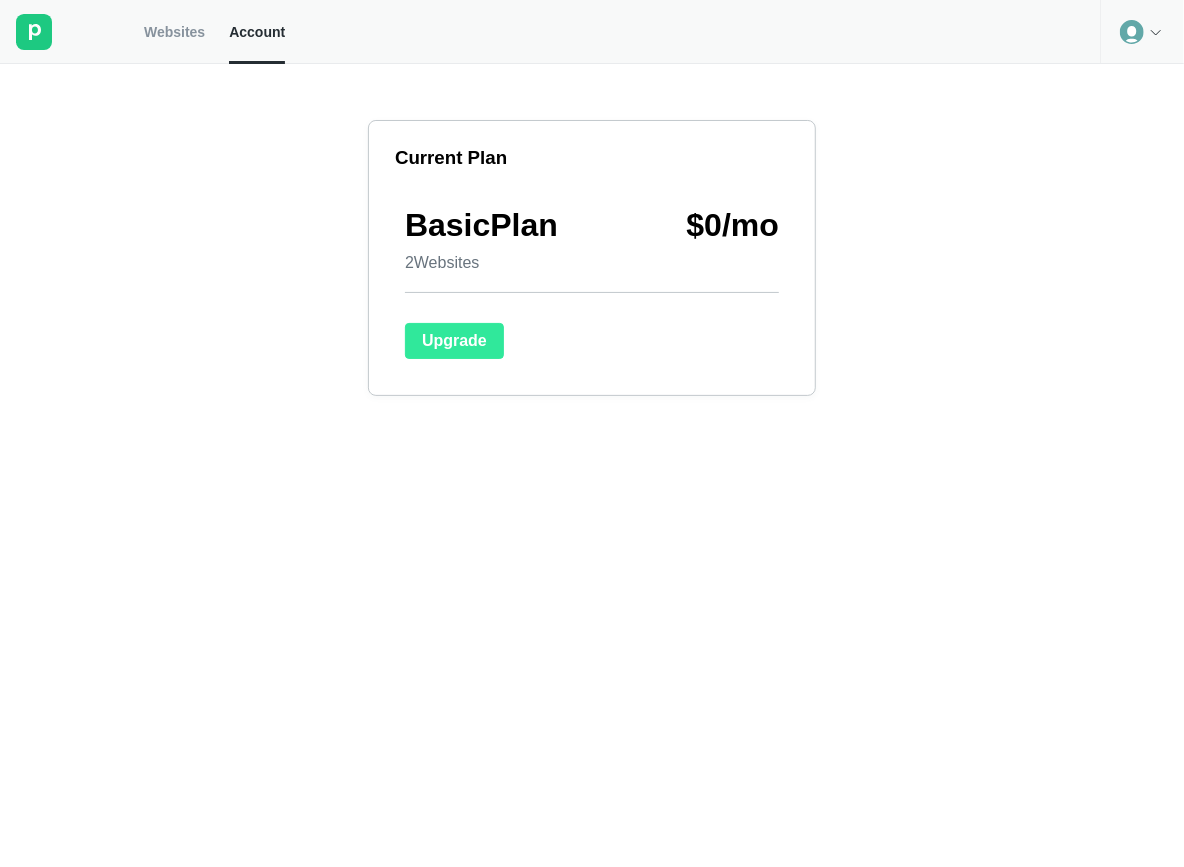 click on "Upgrade" at bounding box center [454, 341] 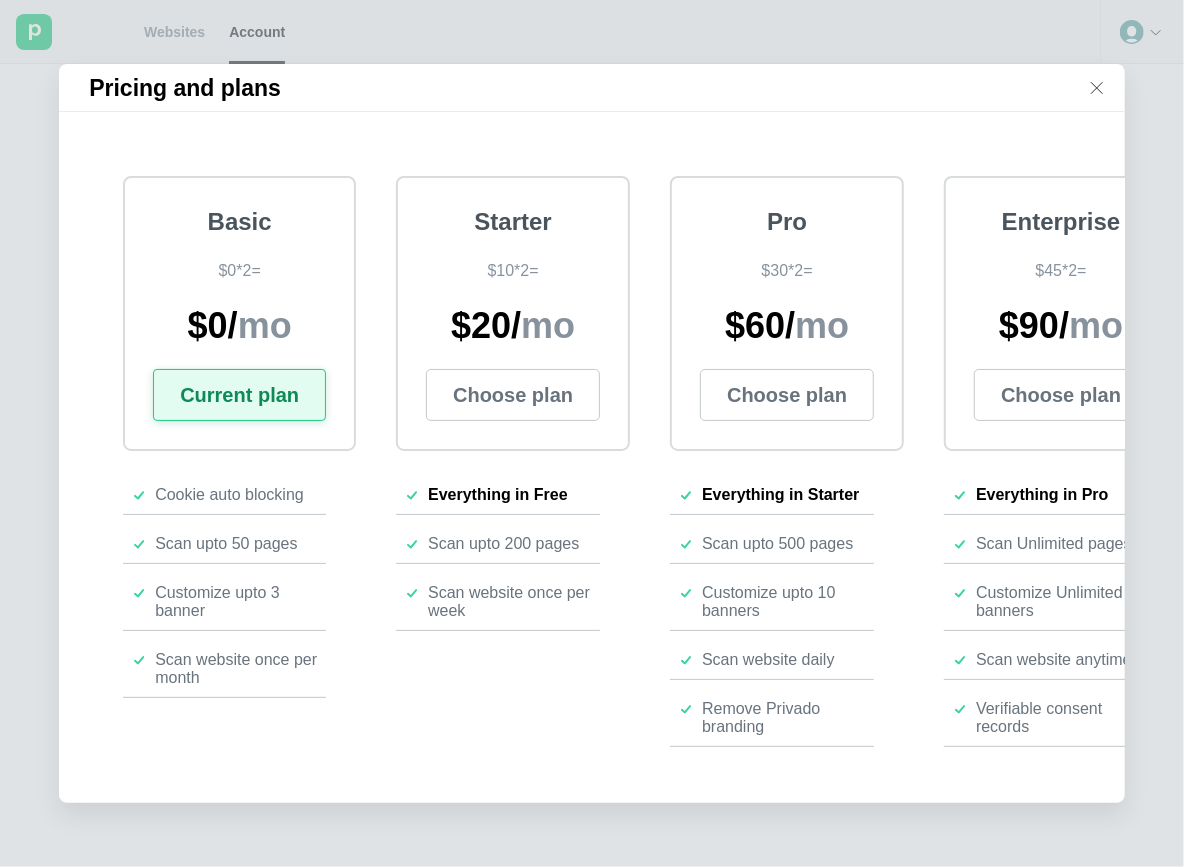 click 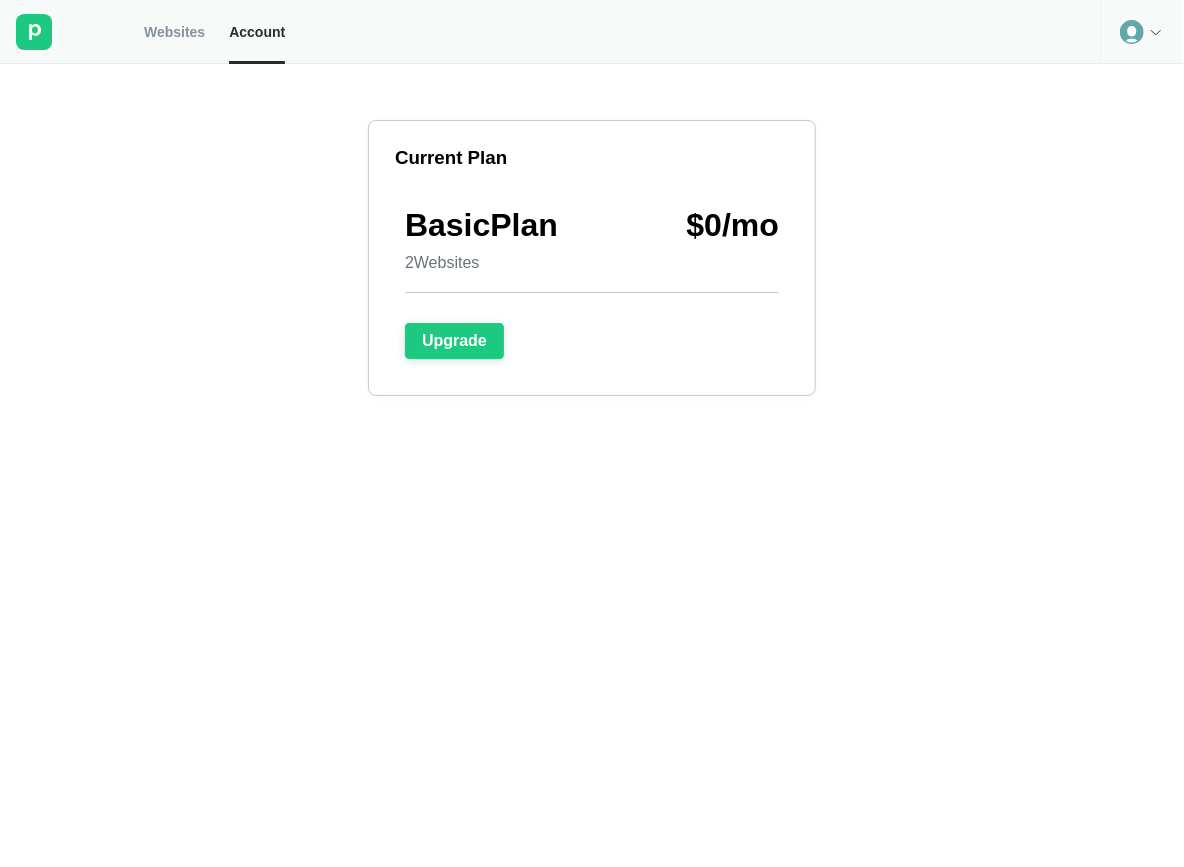click on "Websites" at bounding box center [174, 32] 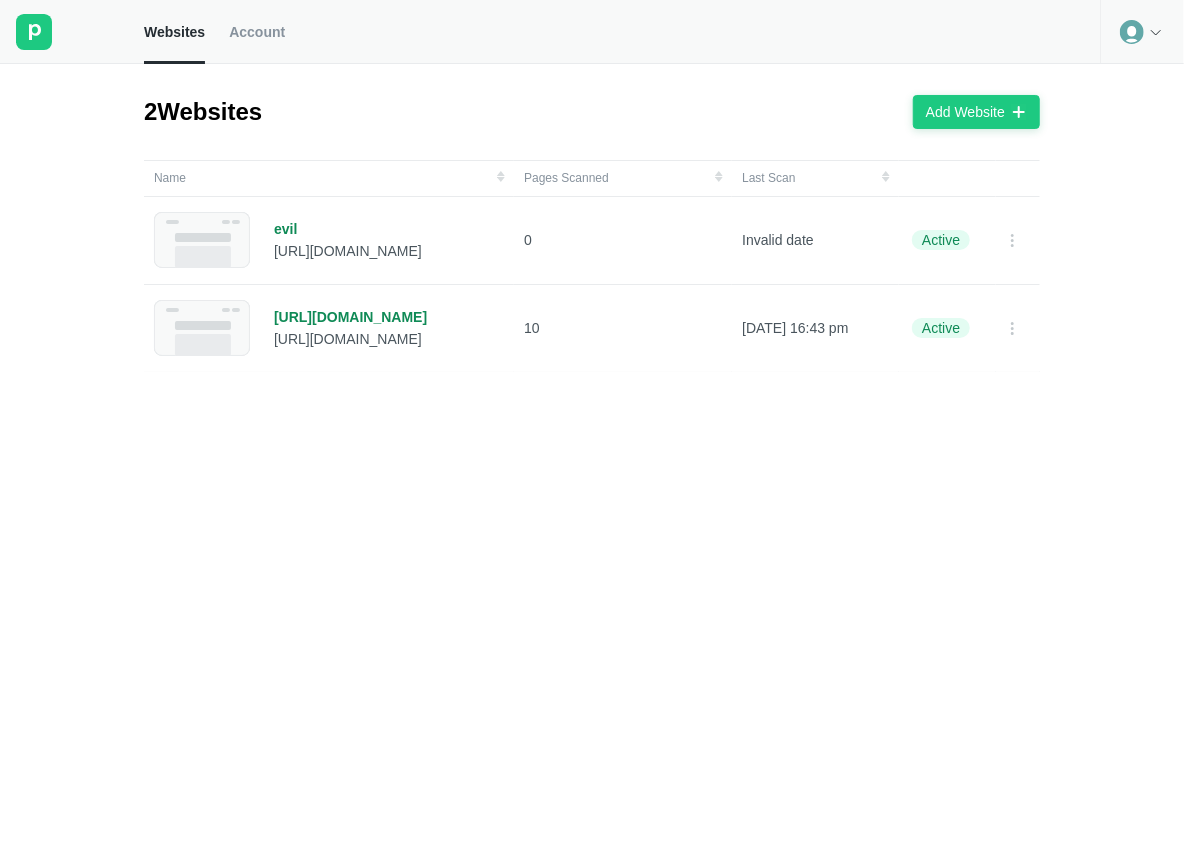click 